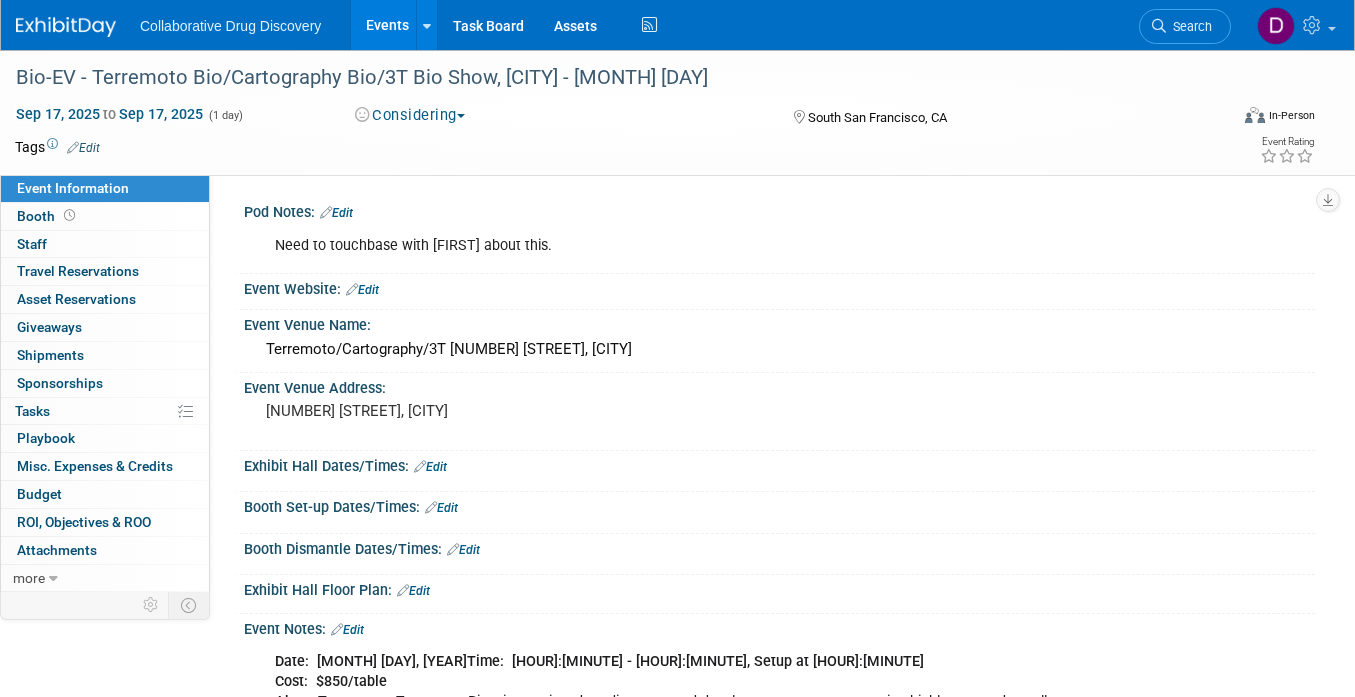 scroll, scrollTop: 0, scrollLeft: 0, axis: both 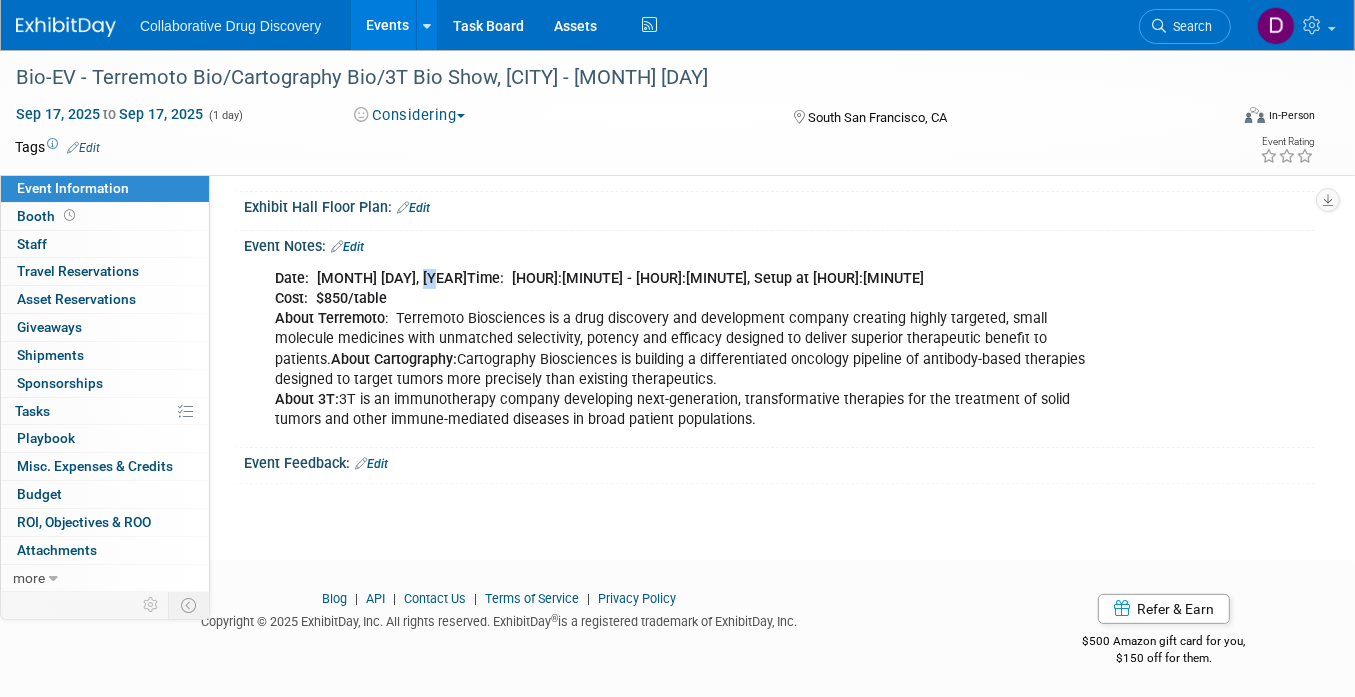 drag, startPoint x: 417, startPoint y: 270, endPoint x: 473, endPoint y: 273, distance: 56.0803 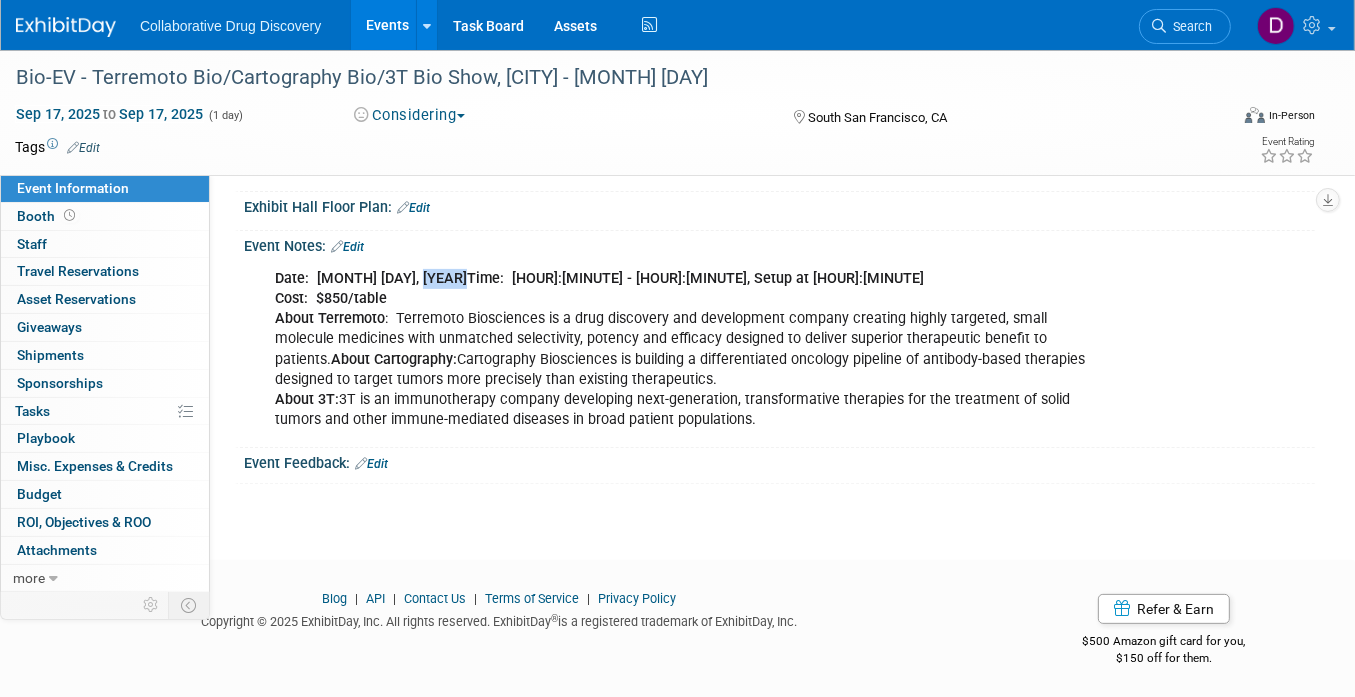 click on "Date:  [MONTH] [DAY], [YEAR]Time:  [HOUR]:[MINUTE] - [HOUR]:[MINUTE], Setup at [HOUR]:[MINUTE]" at bounding box center [599, 278] 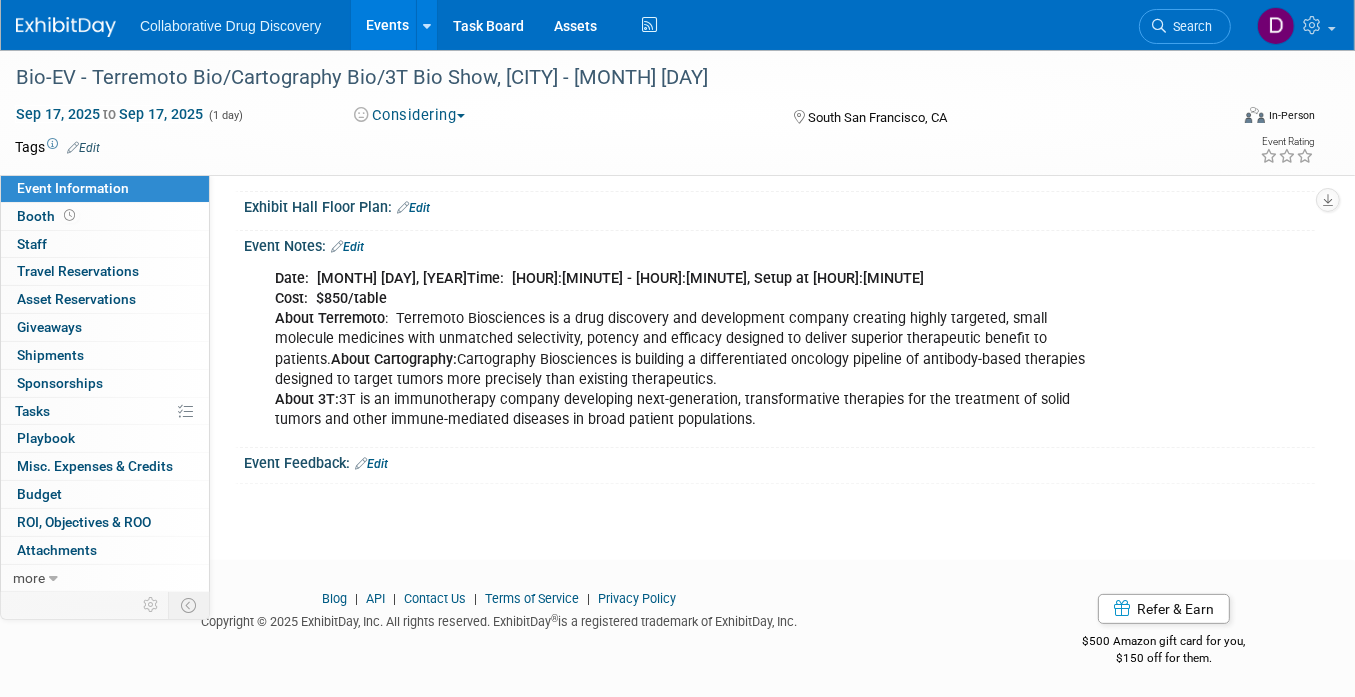 click on "Date:  [MONTH] [DAY], [YEAR]Time:  [HOUR]:[MINUTE] - [HOUR]:[MINUTE], Setup at [HOUR]:[MINUTE]" at bounding box center [599, 278] 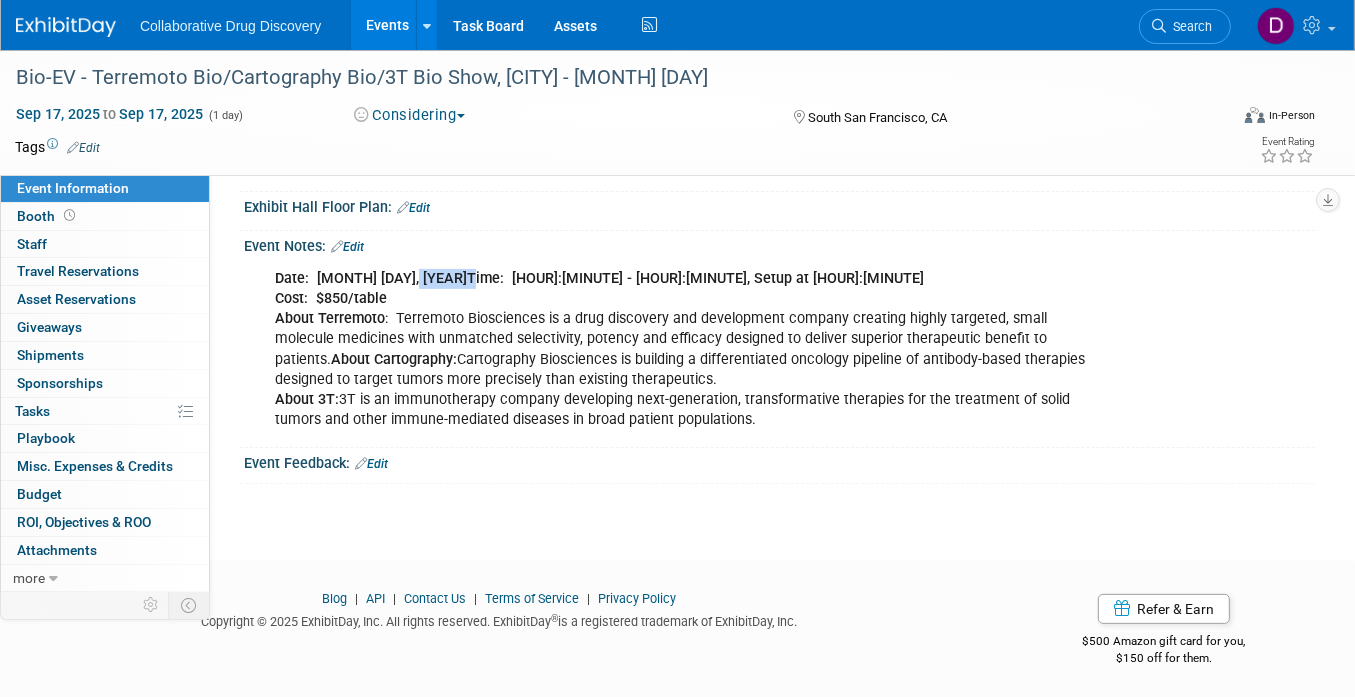 click on "Date:  [MONTH] [DAY], [YEAR]Time:  [HOUR]:[MINUTE] - [HOUR]:[MINUTE], Setup at [HOUR]:[MINUTE]" at bounding box center (599, 278) 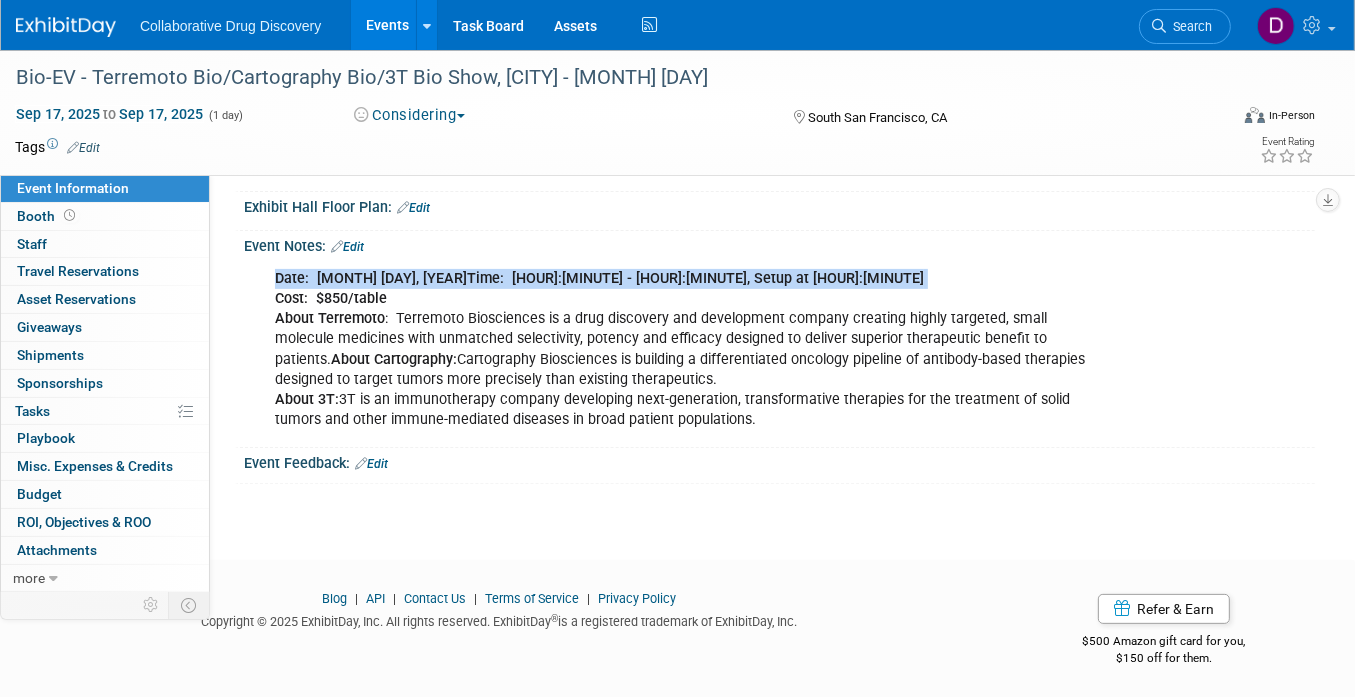 click on "Date:  [MONTH] [DAY], [YEAR]Time:  [HOUR]:[MINUTE] - [HOUR]:[MINUTE], Setup at [HOUR]:[MINUTE]" at bounding box center [599, 278] 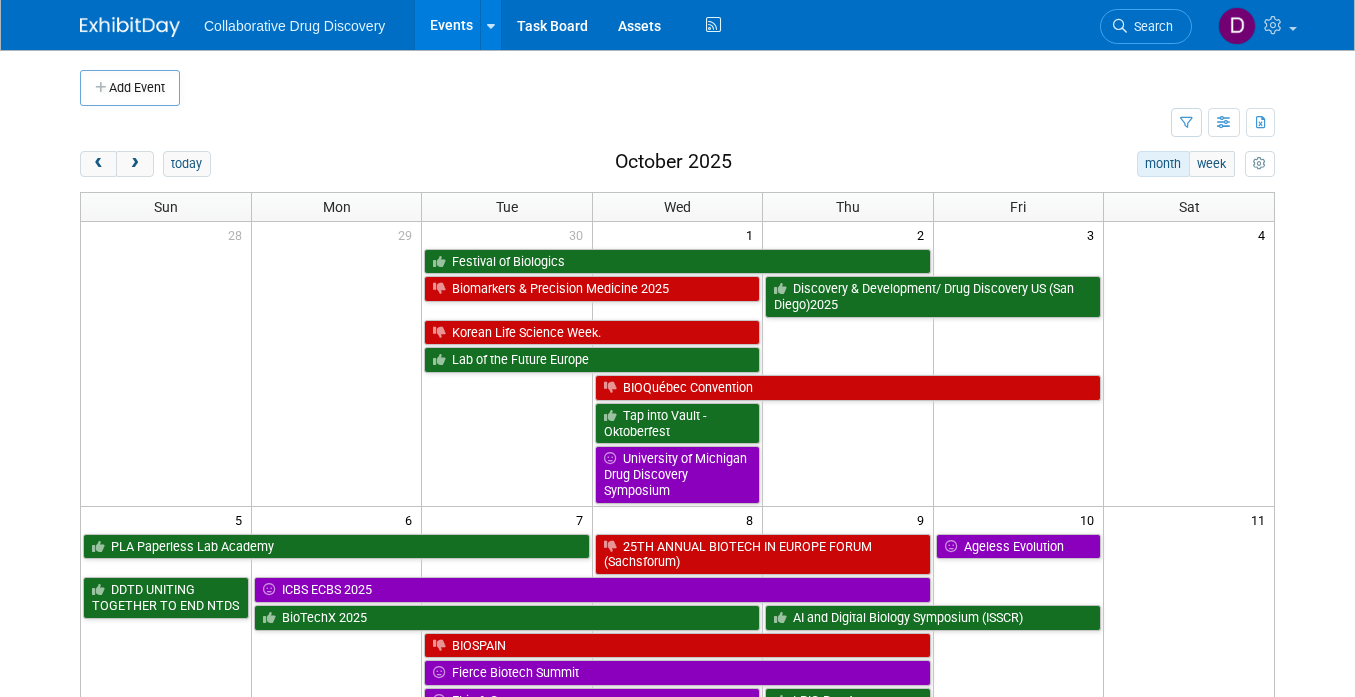 scroll, scrollTop: 0, scrollLeft: 0, axis: both 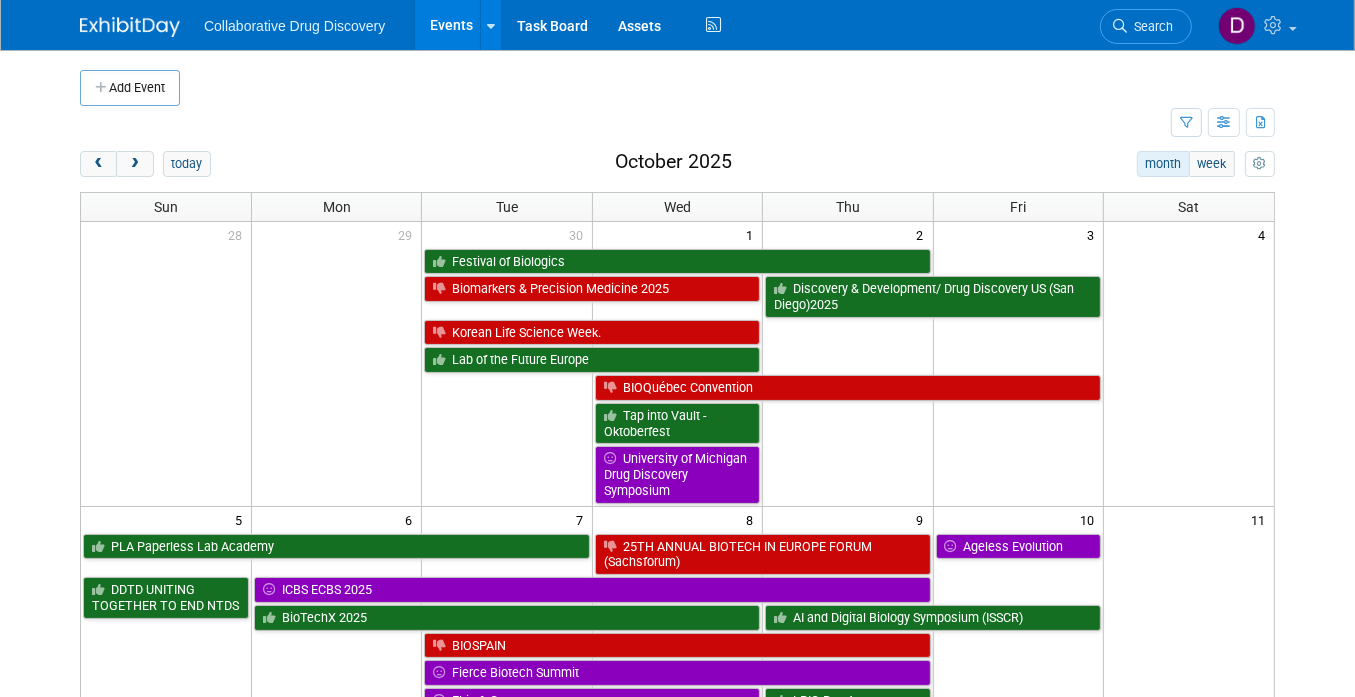 click at bounding box center [130, 27] 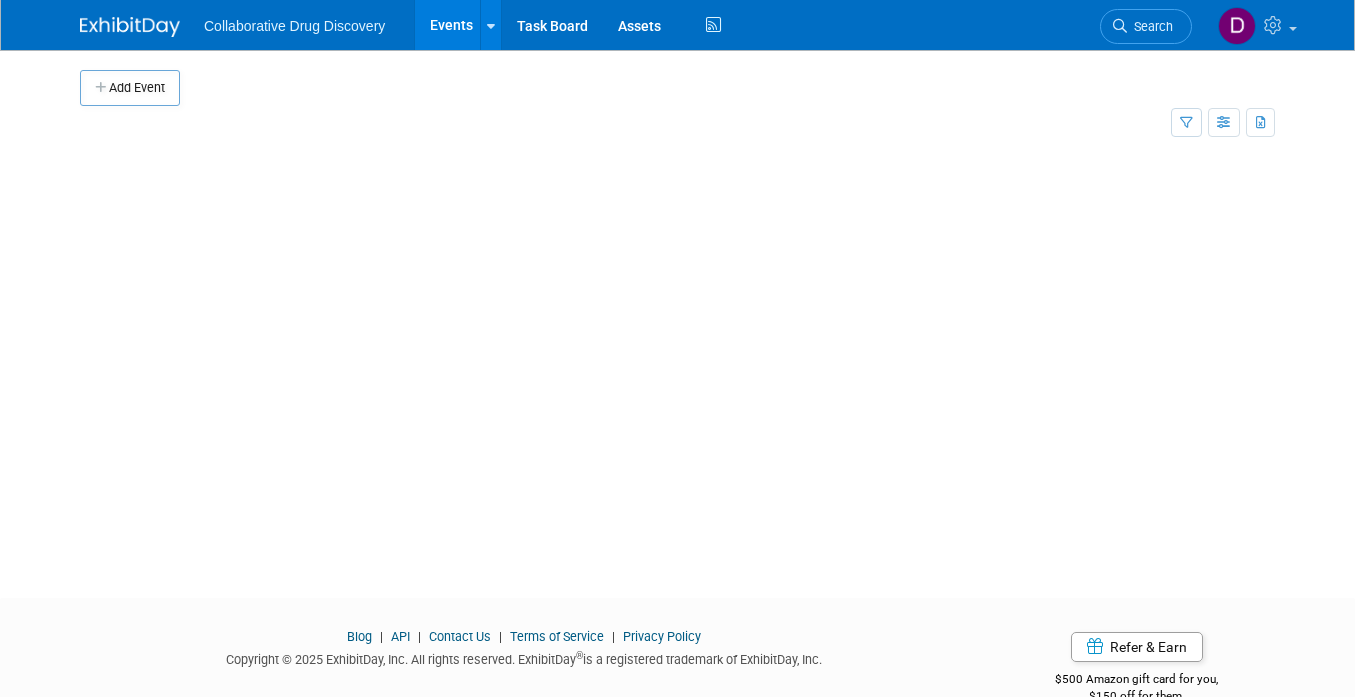 scroll, scrollTop: 0, scrollLeft: 0, axis: both 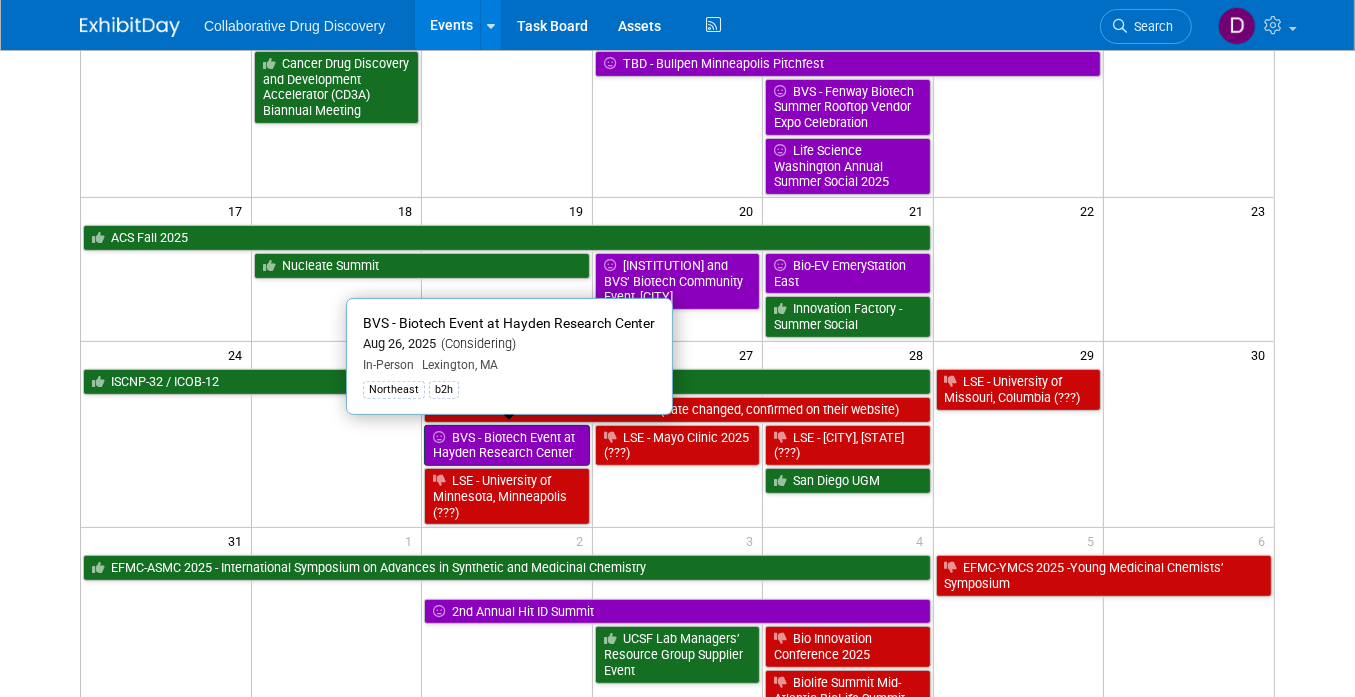 click on "BVS - Biotech Event at Hayden Research Center" at bounding box center [506, 445] 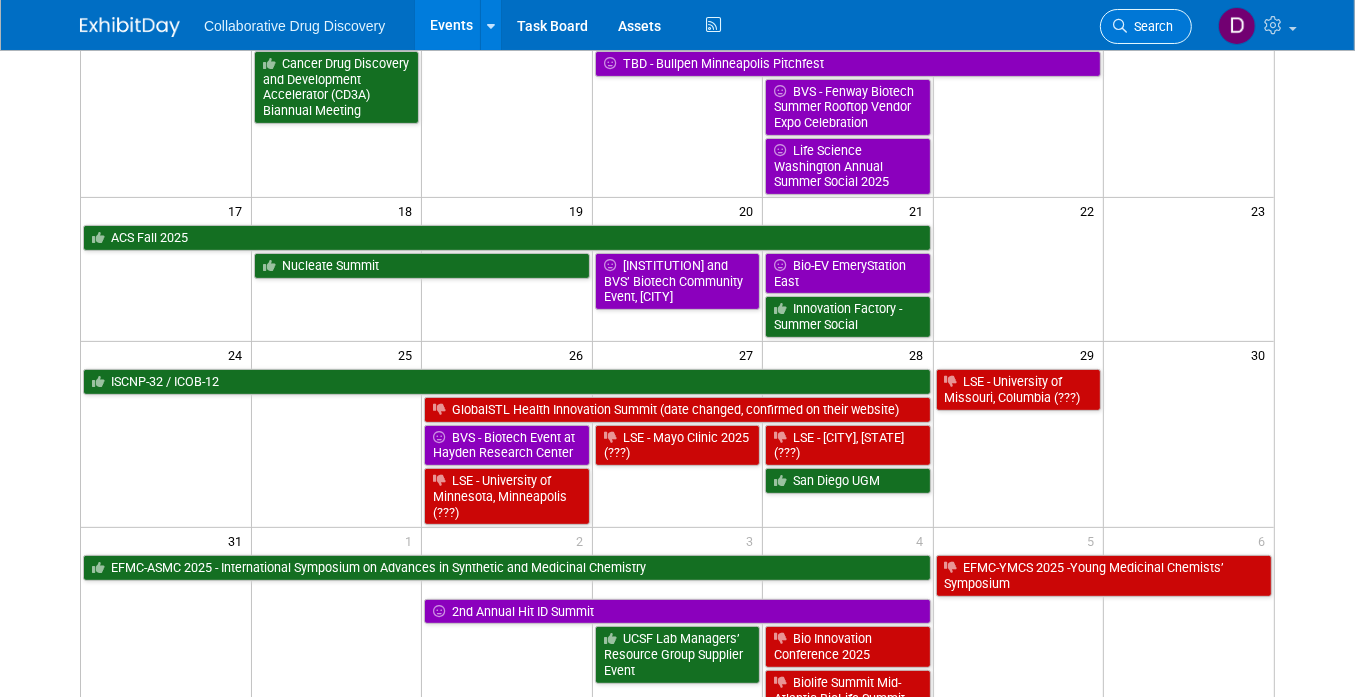 click on "Search" at bounding box center [1150, 26] 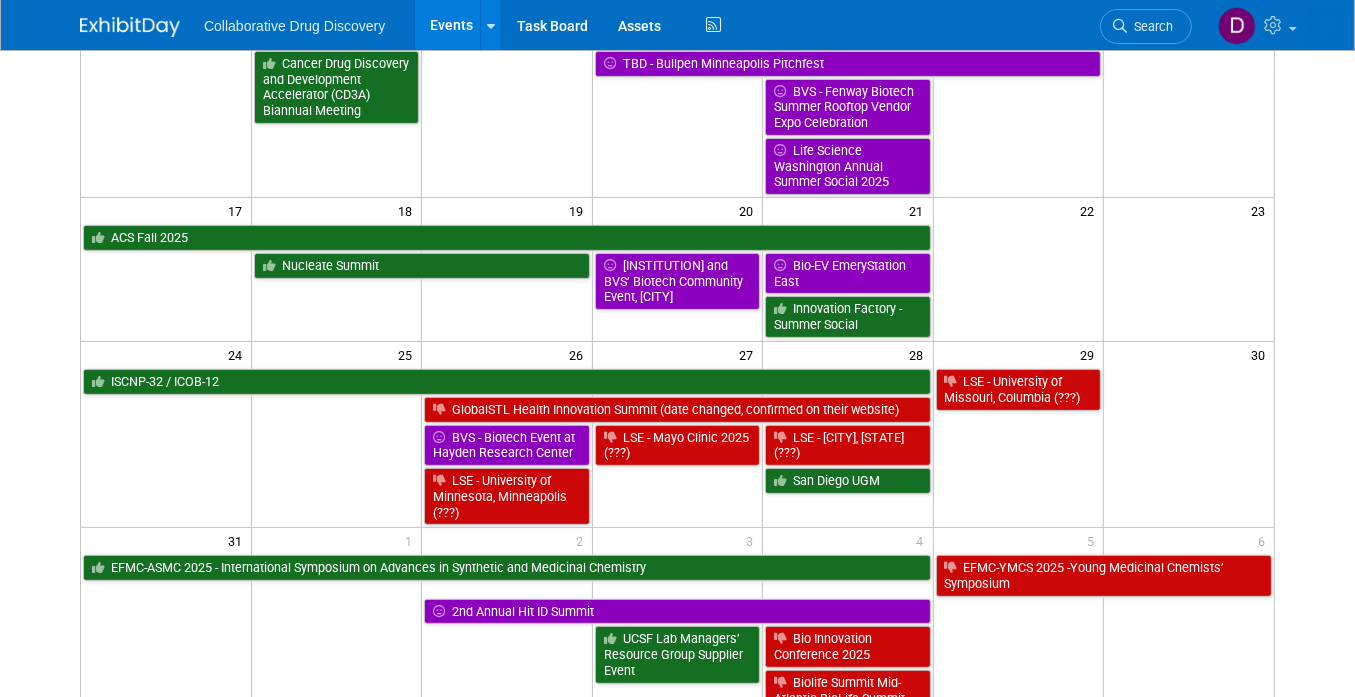 scroll, scrollTop: 0, scrollLeft: 0, axis: both 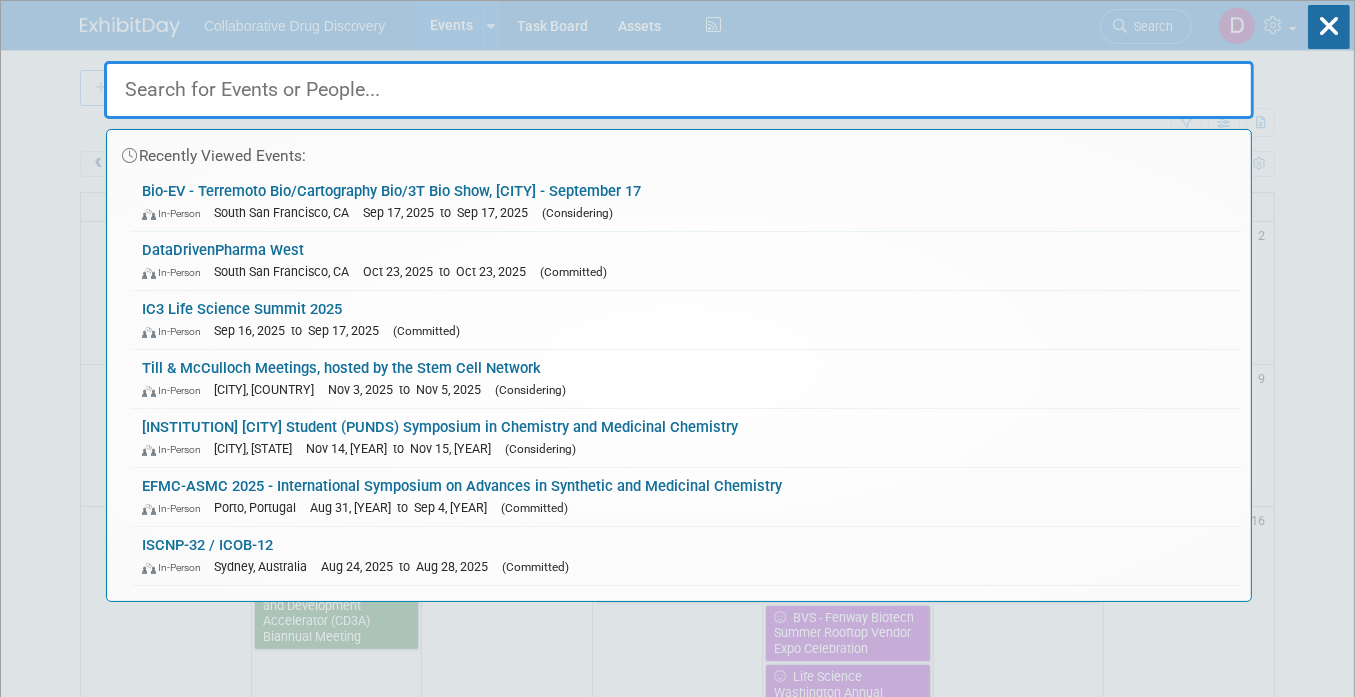click at bounding box center [679, 90] 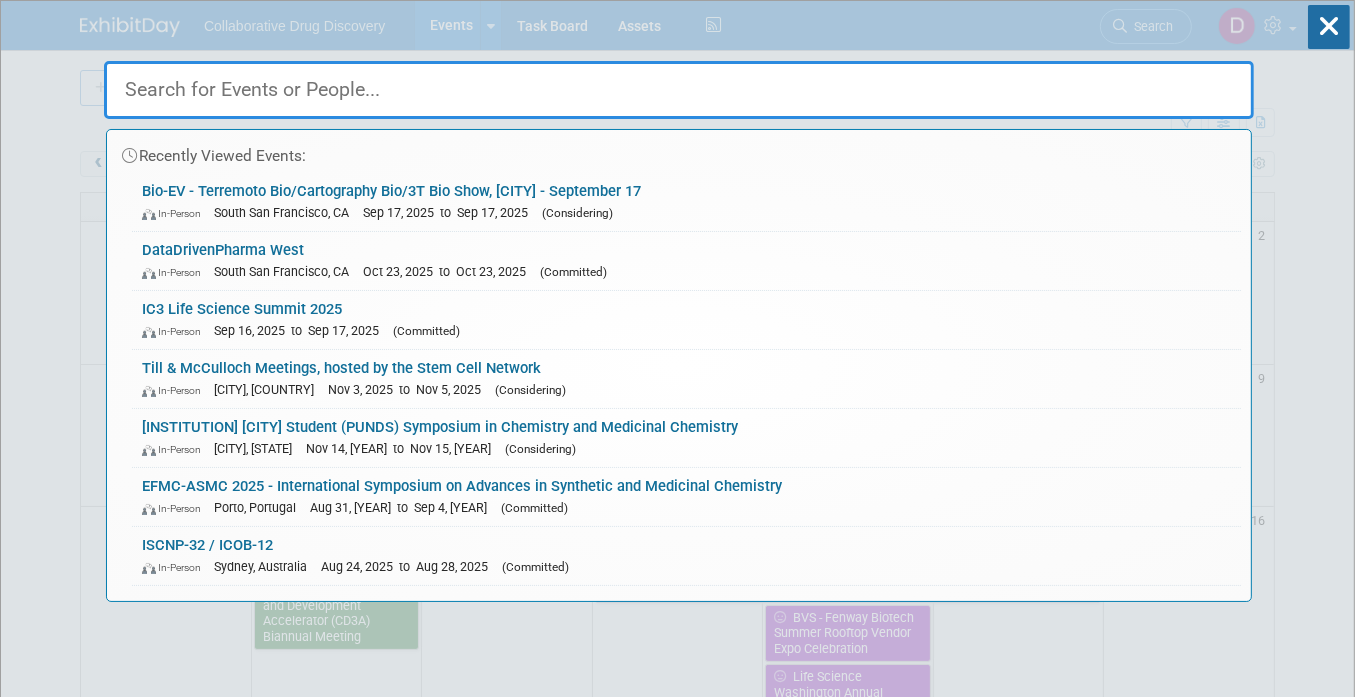 paste on "2025 PUNDS Symposium" 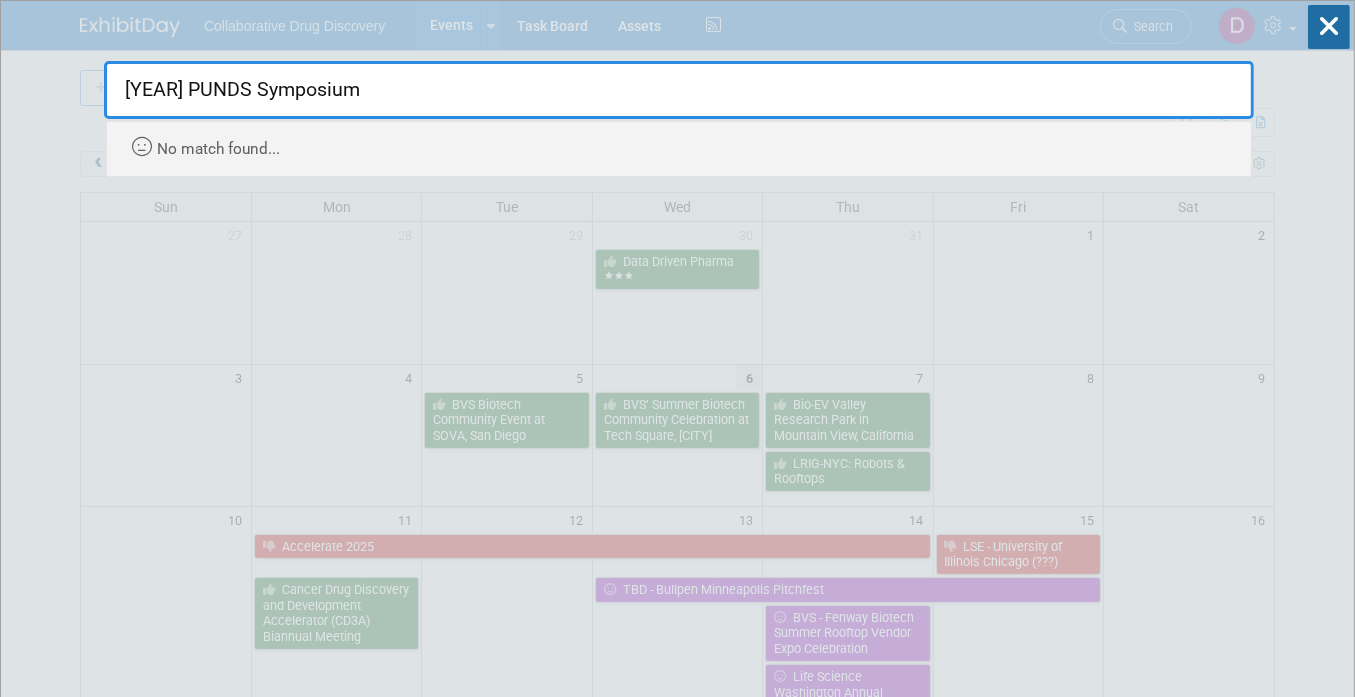 click on "2025 PUNDS Symposium" at bounding box center [679, 90] 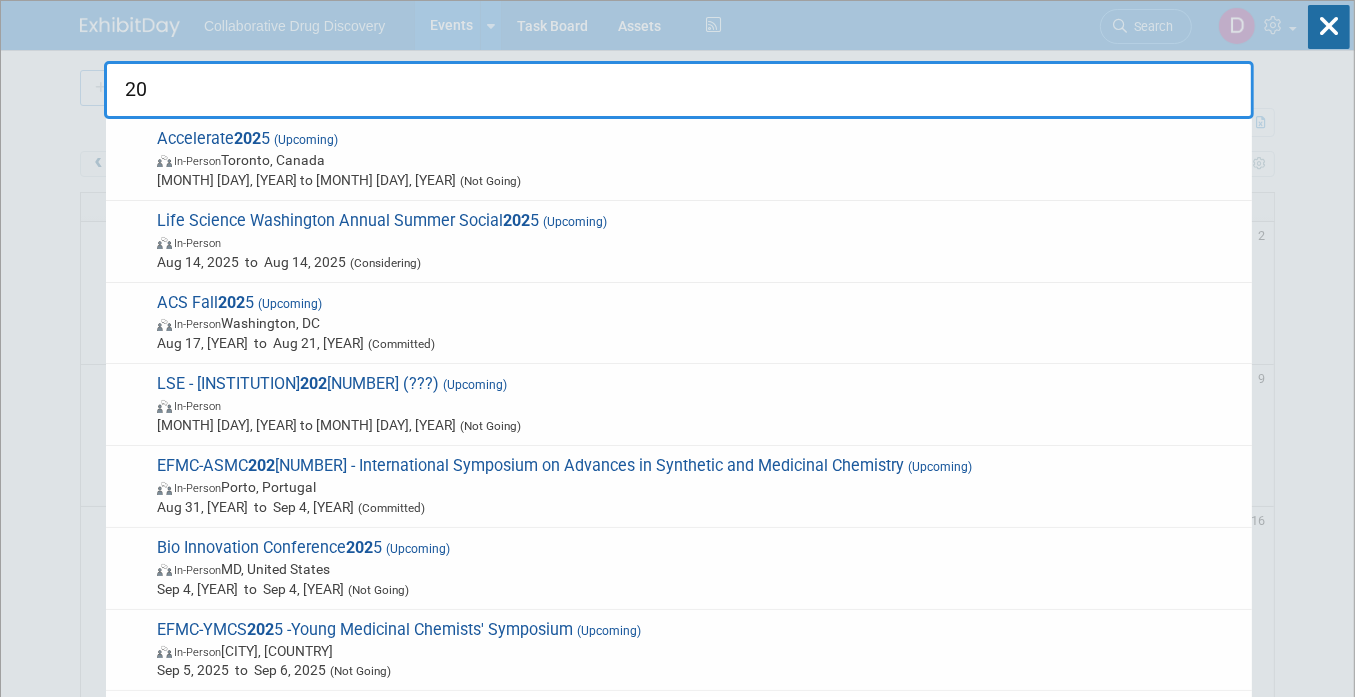 type on "2" 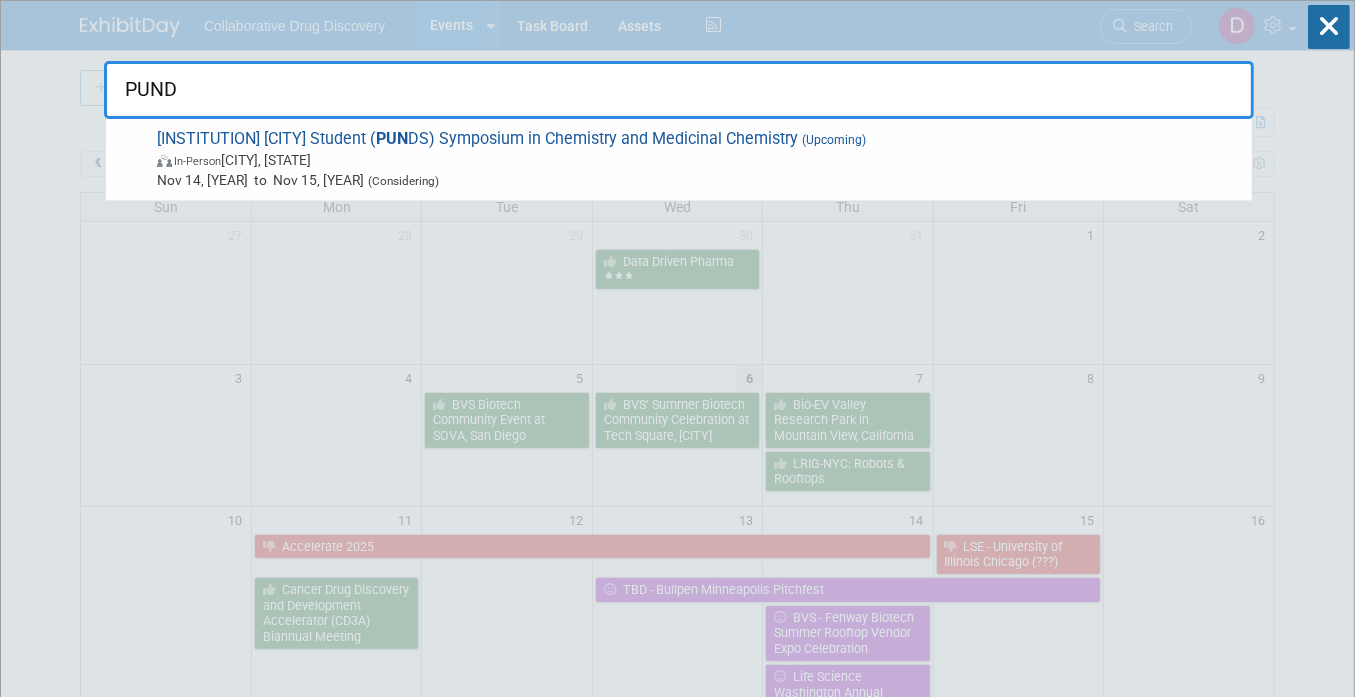 type on "PUNDS" 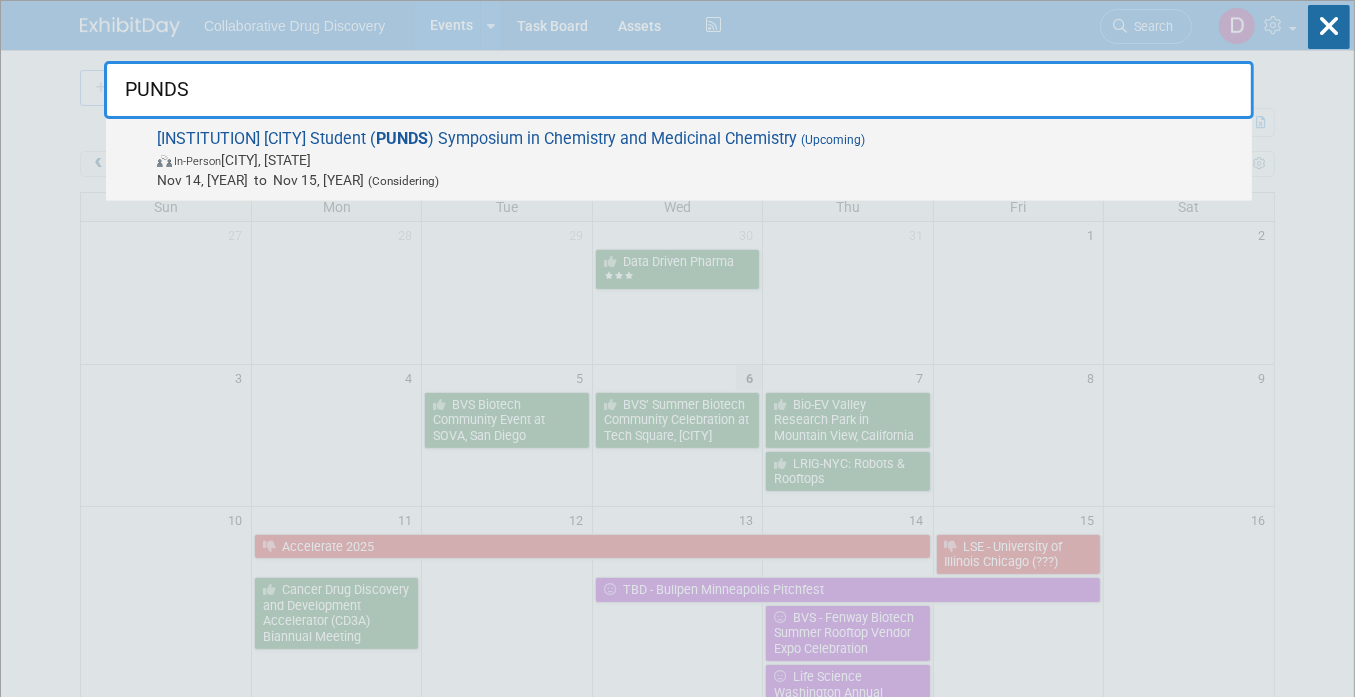 click on "Nov 14, 2025  to  Nov 15, 2025  (Considering)" at bounding box center (699, 180) 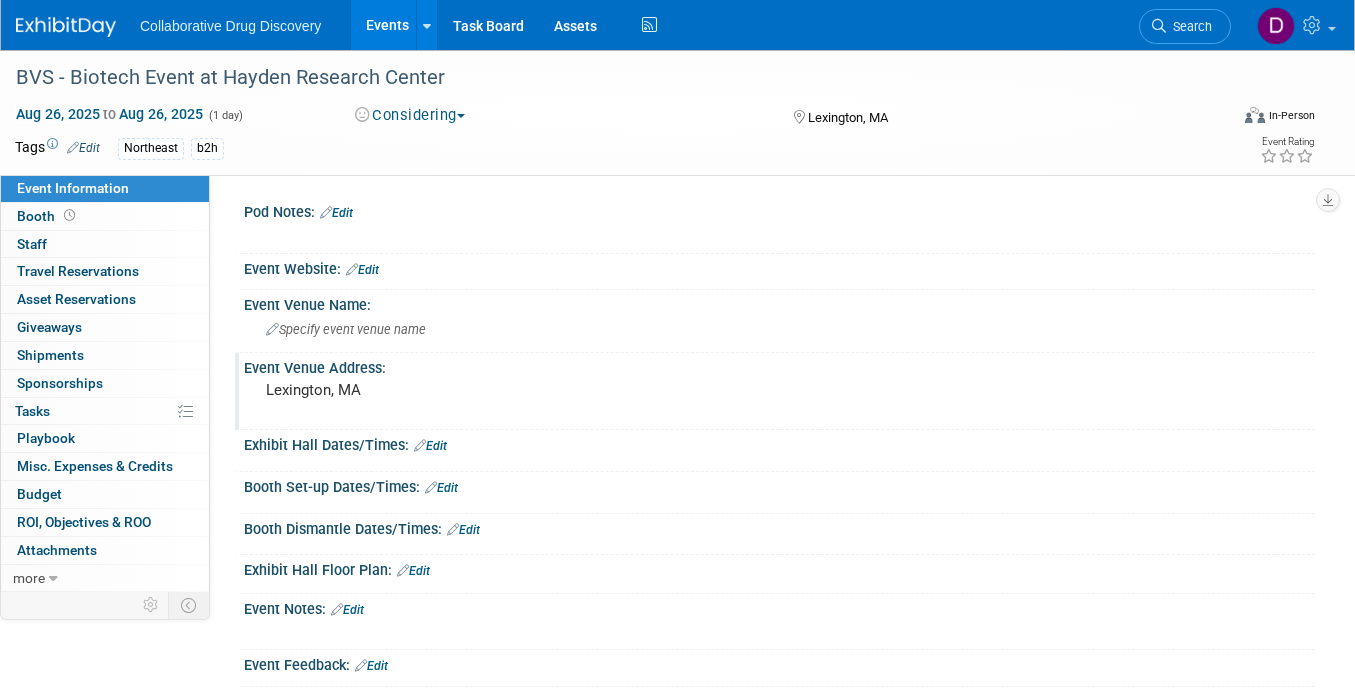 scroll, scrollTop: 0, scrollLeft: 0, axis: both 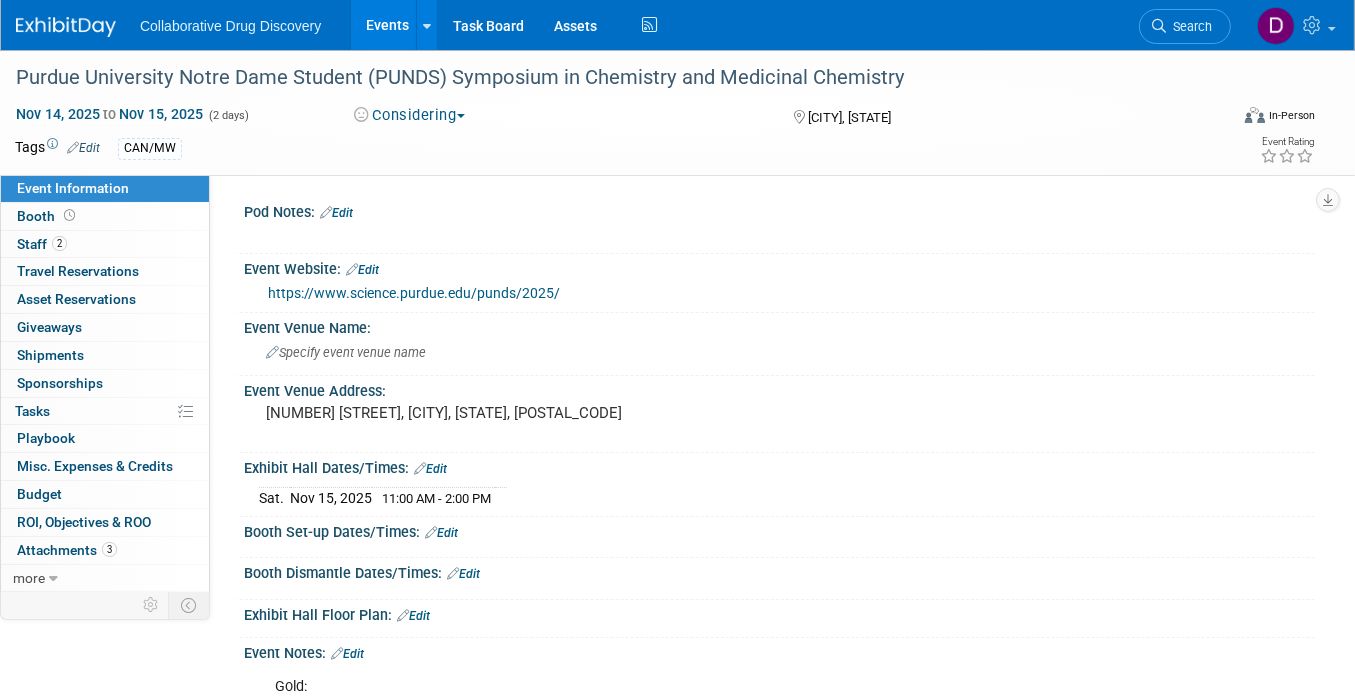 click on "Considering" at bounding box center [410, 115] 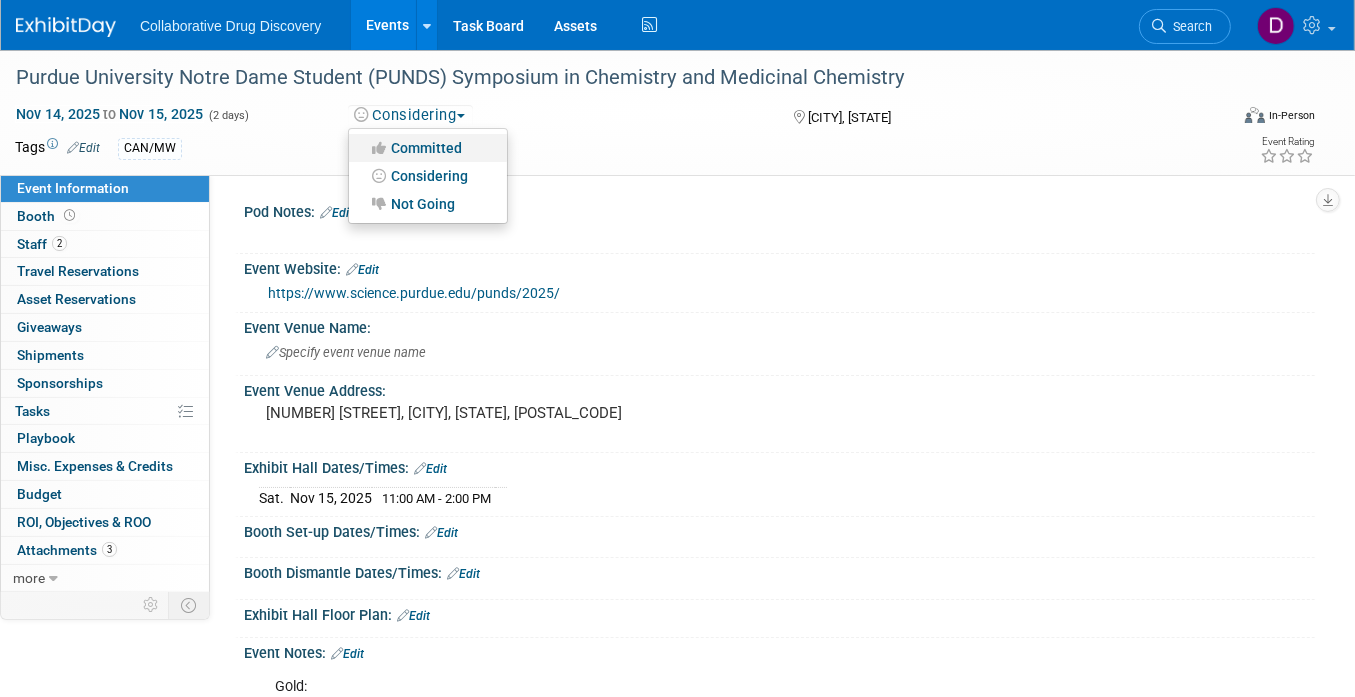 click on "Committed" at bounding box center (428, 148) 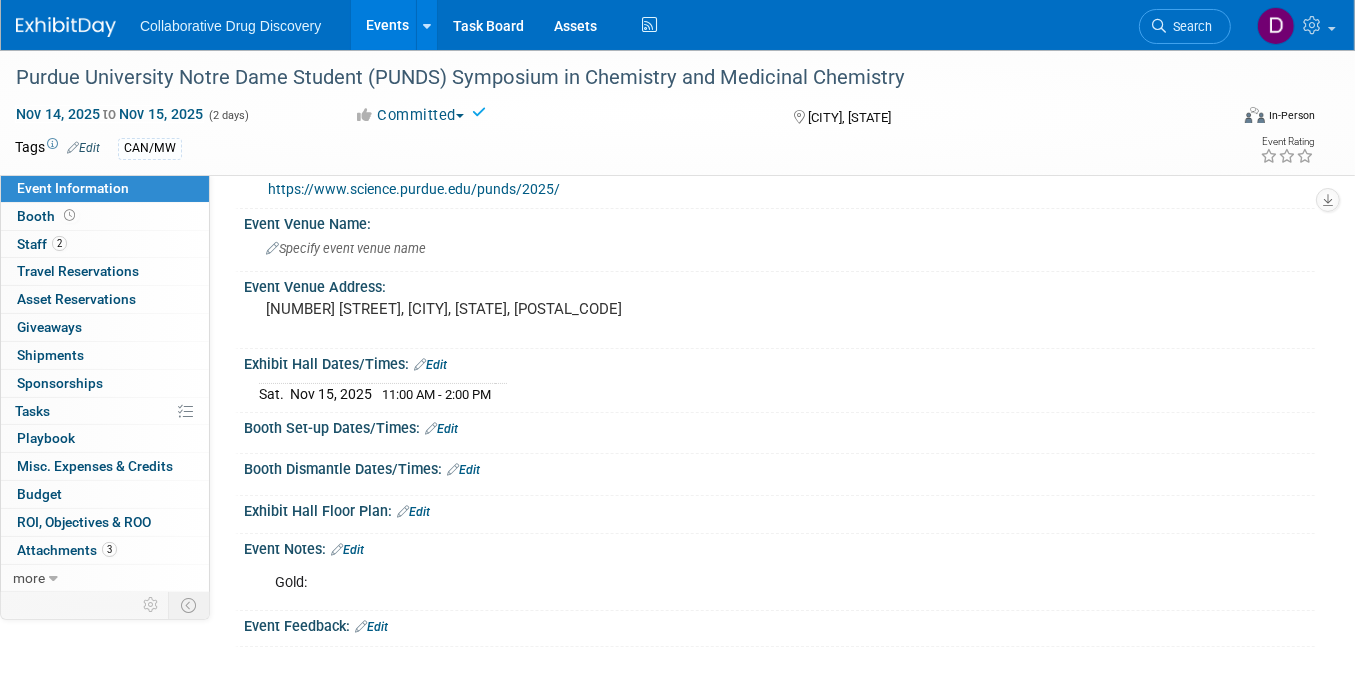scroll, scrollTop: 180, scrollLeft: 0, axis: vertical 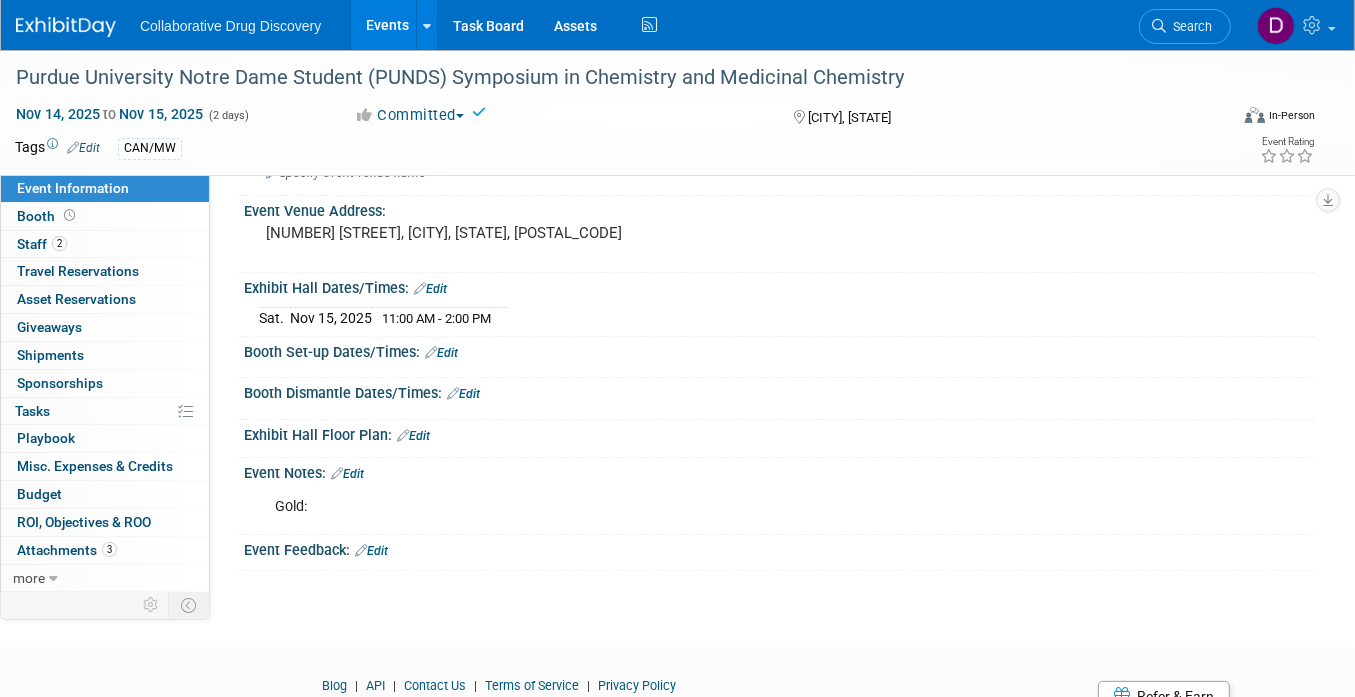 click on "Edit" at bounding box center (347, 474) 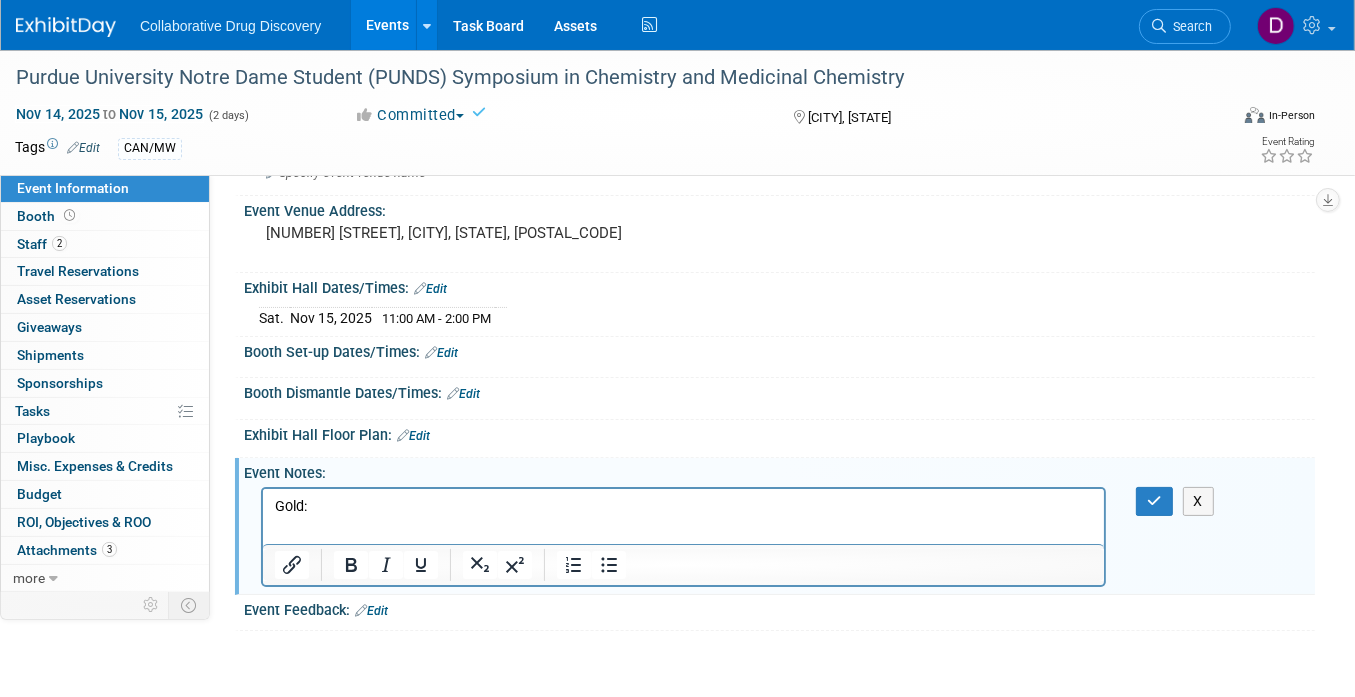 scroll, scrollTop: 0, scrollLeft: 0, axis: both 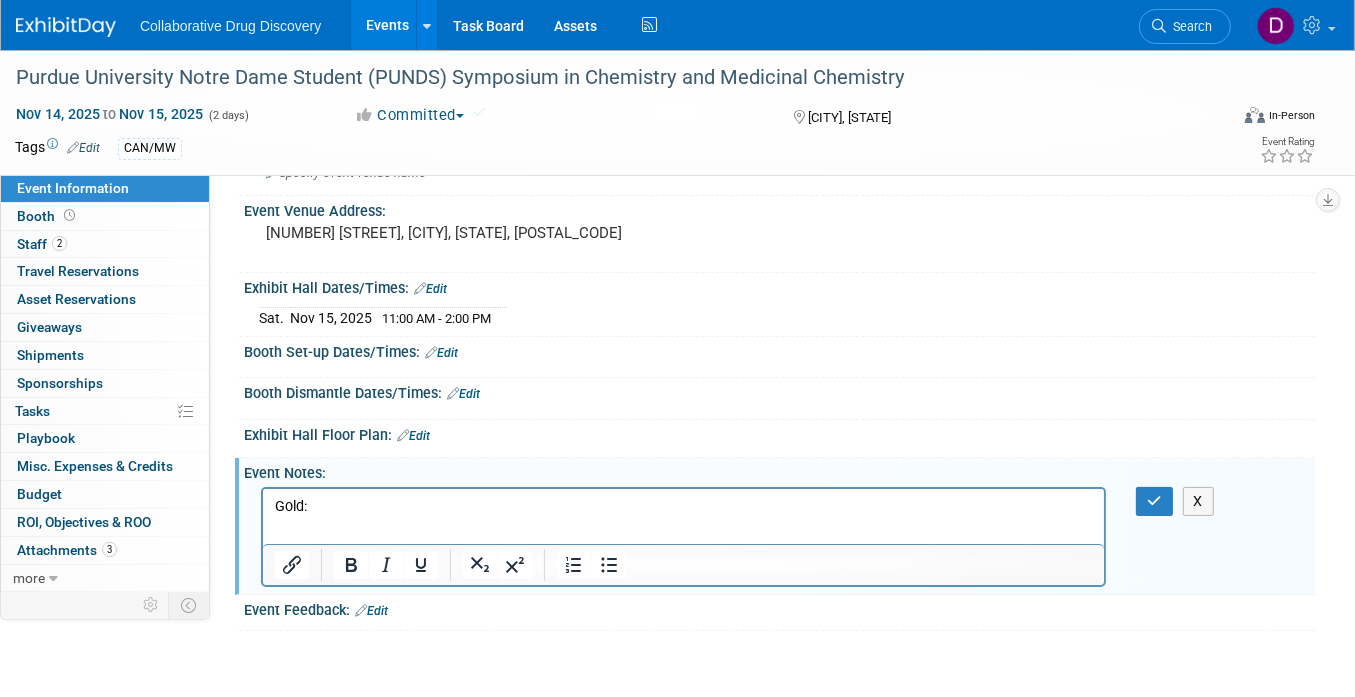 click on "Gold:" at bounding box center [683, 506] 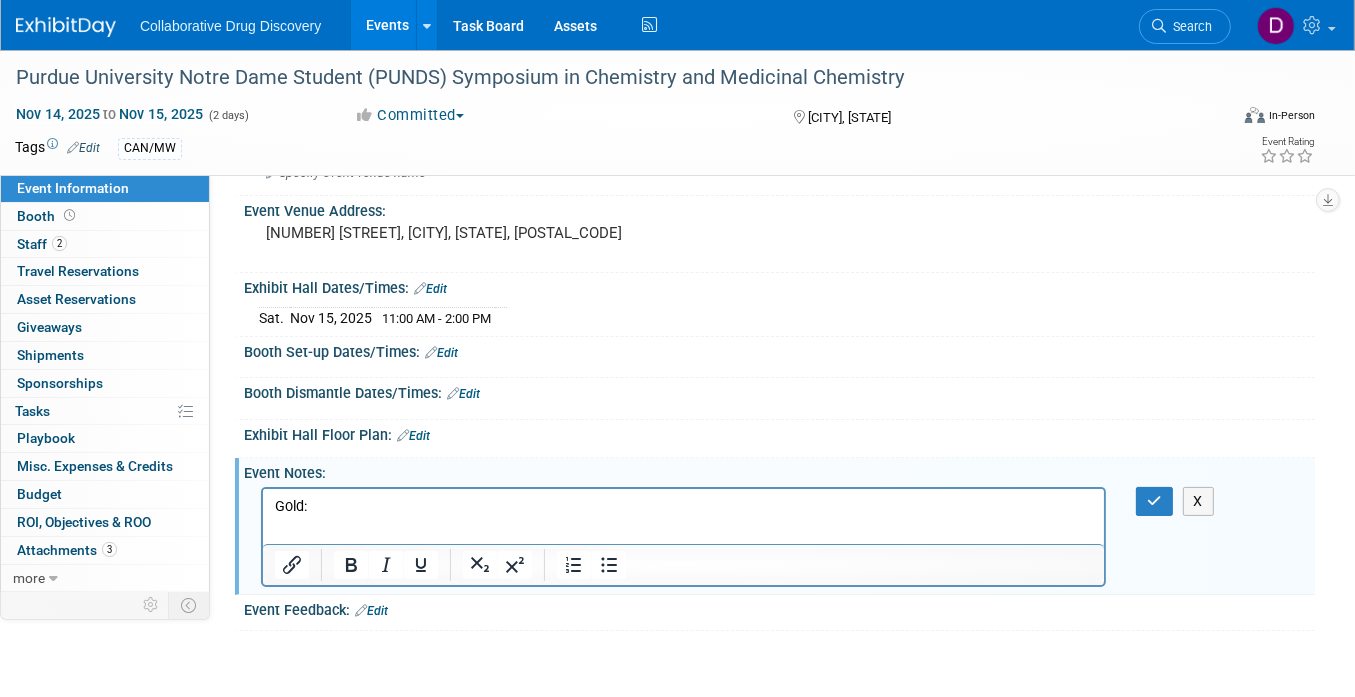 drag, startPoint x: 345, startPoint y: 507, endPoint x: 182, endPoint y: 481, distance: 165.0606 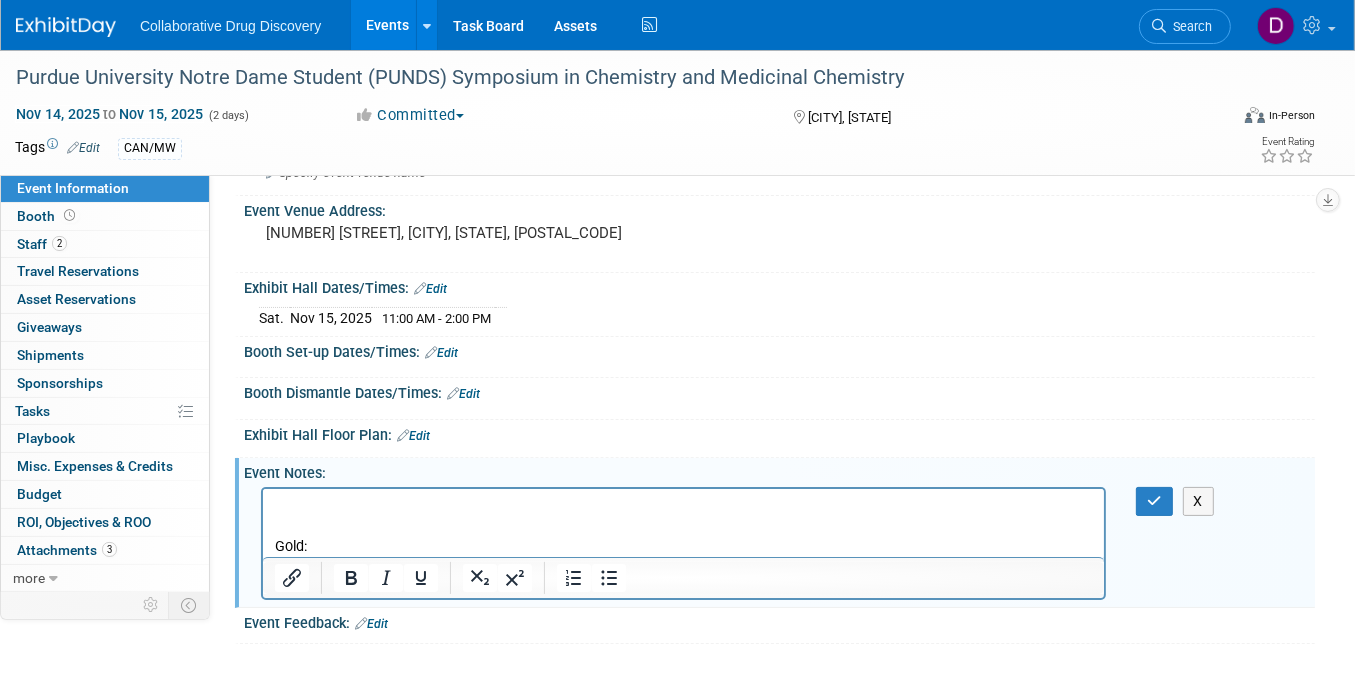 click at bounding box center (683, 506) 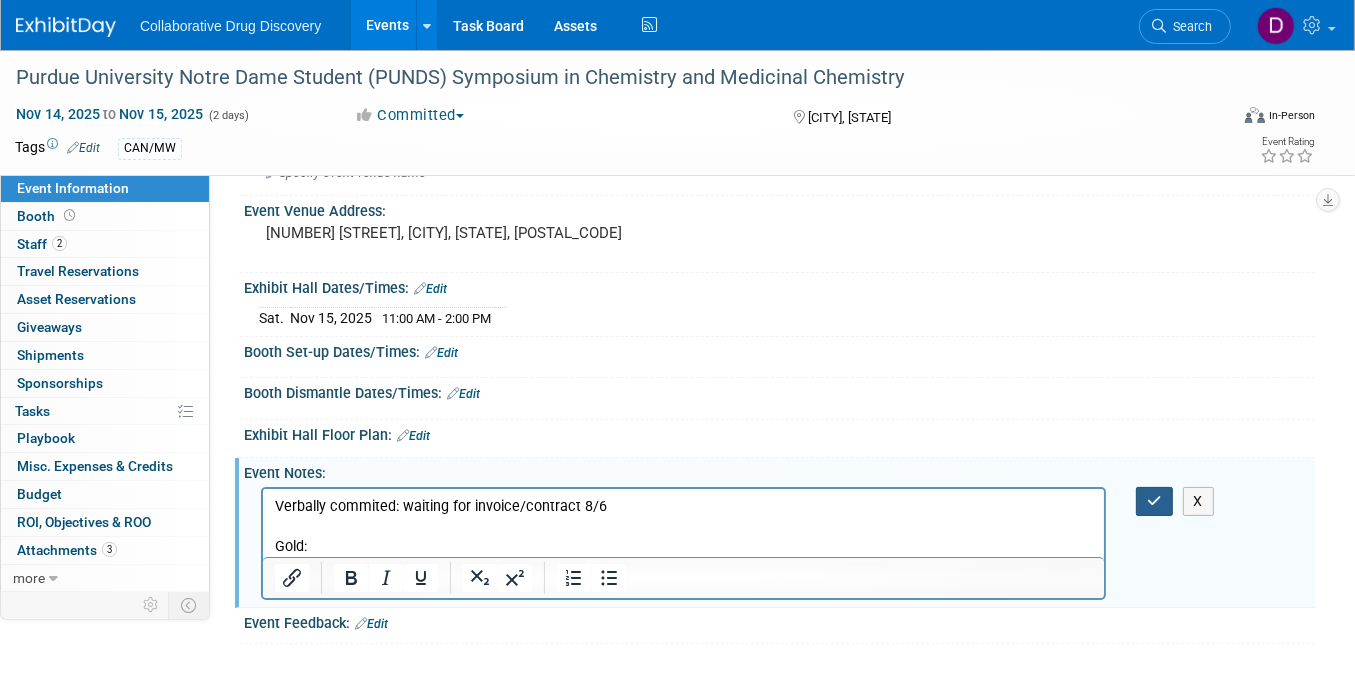 click at bounding box center (1154, 501) 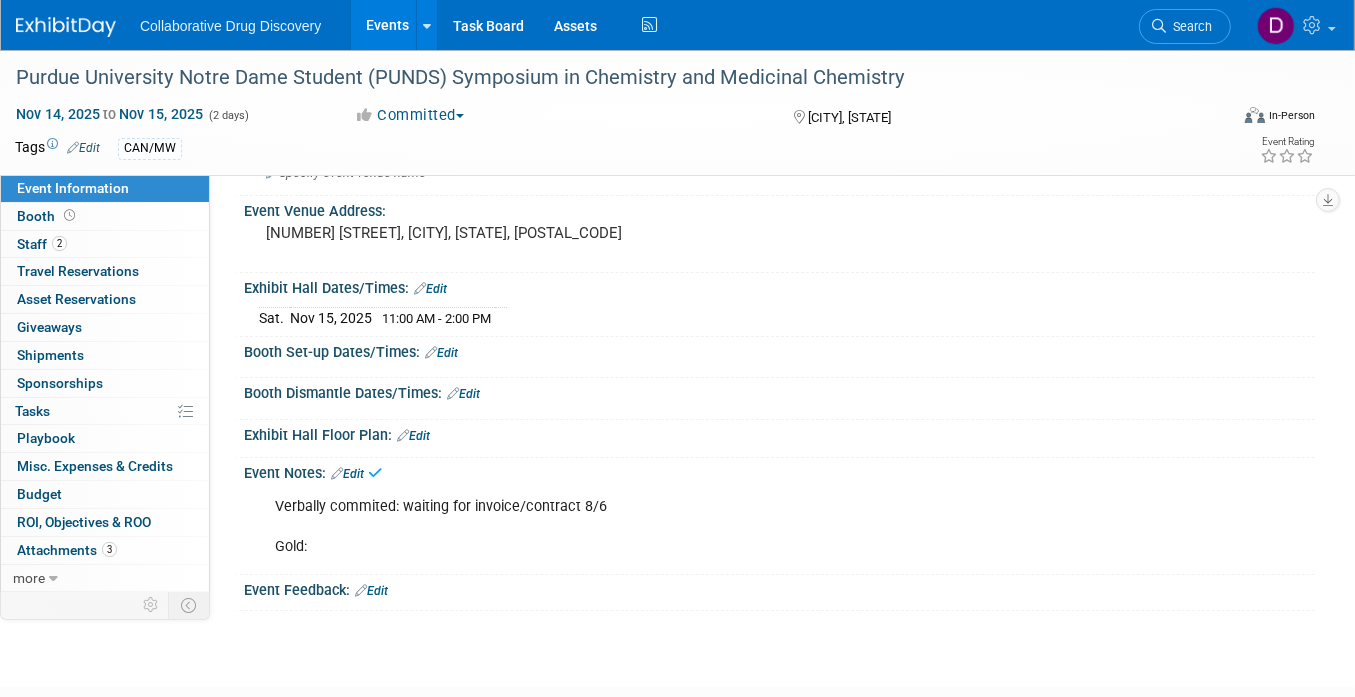 click on "Edit" at bounding box center [347, 474] 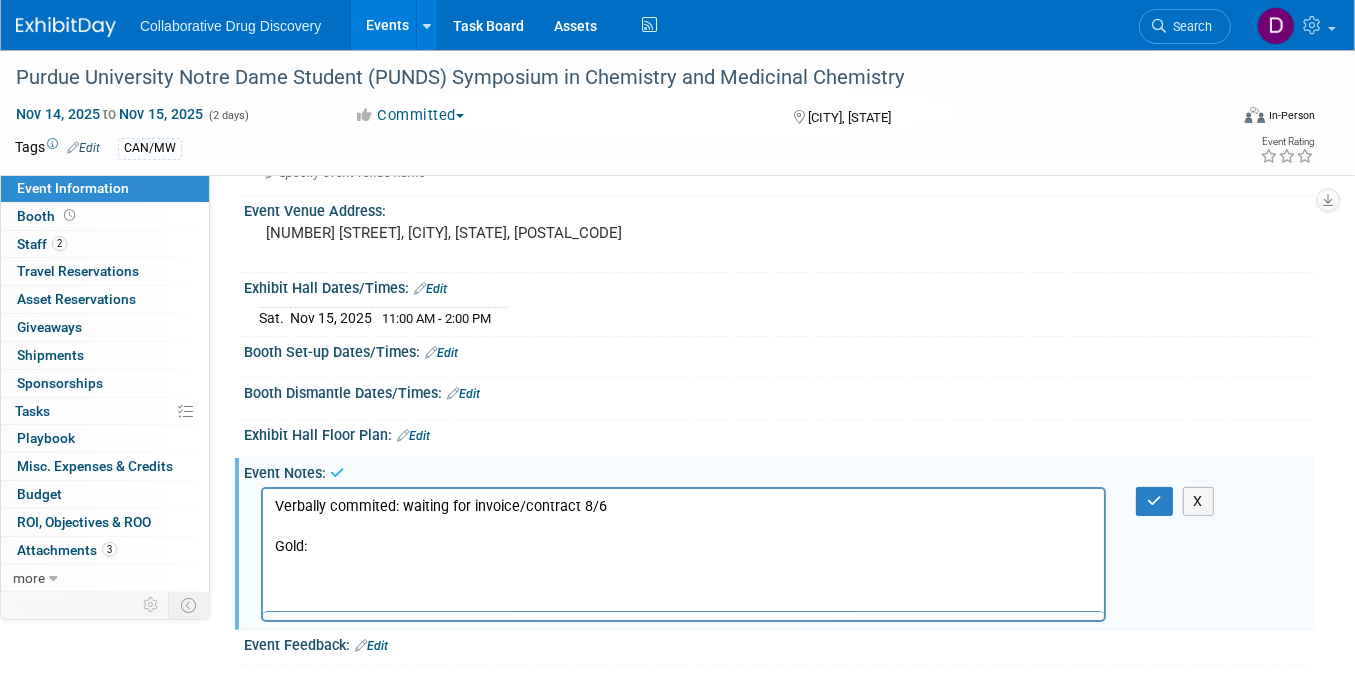 scroll, scrollTop: 0, scrollLeft: 0, axis: both 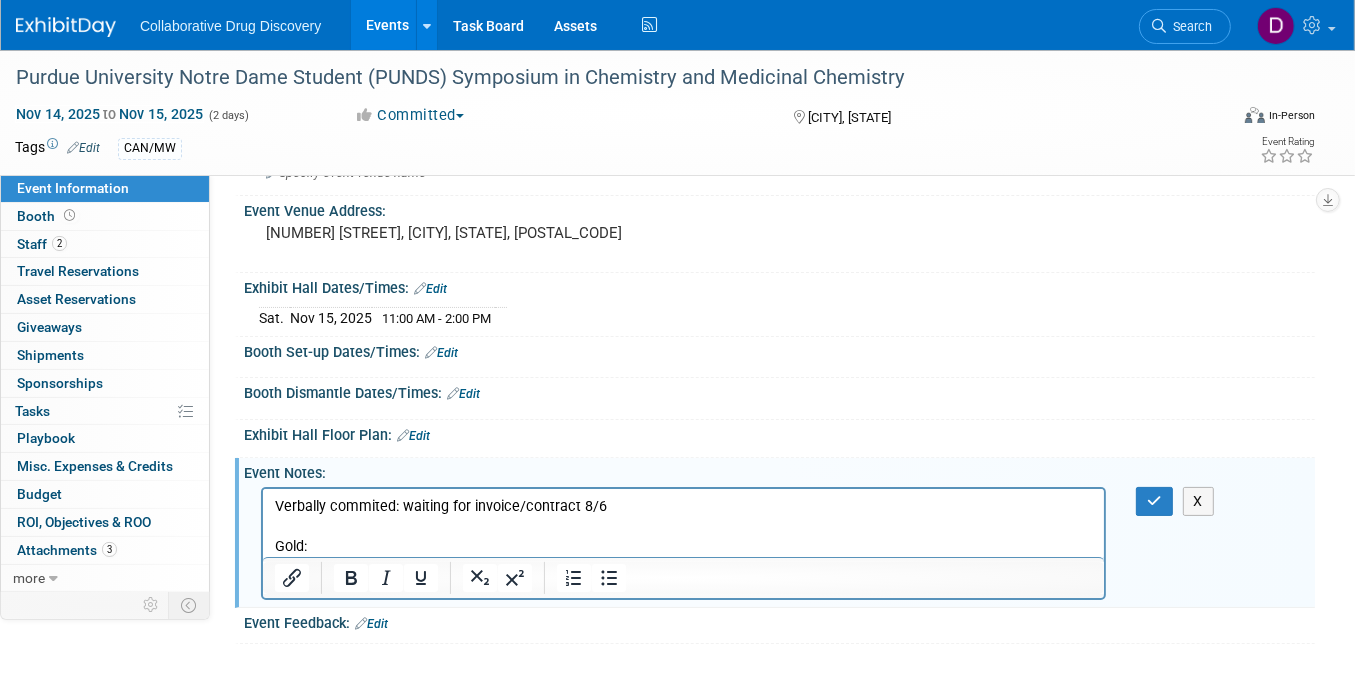 type 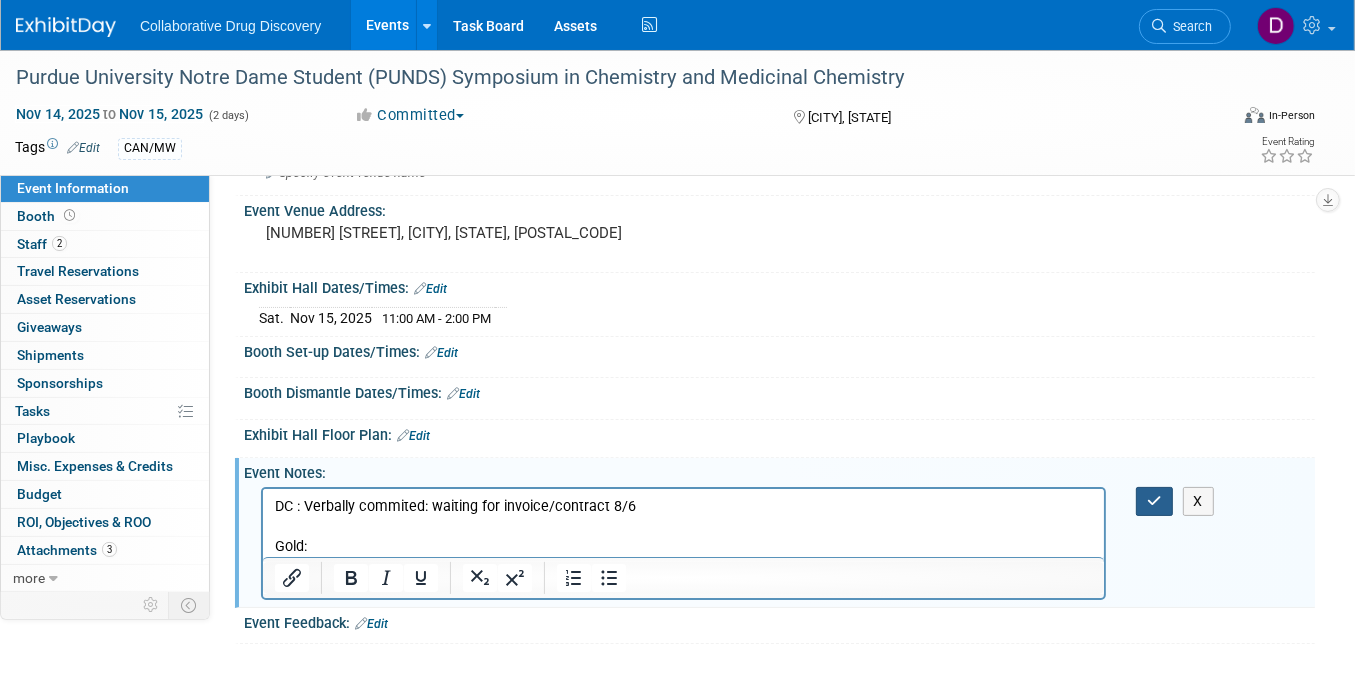 click at bounding box center (1154, 501) 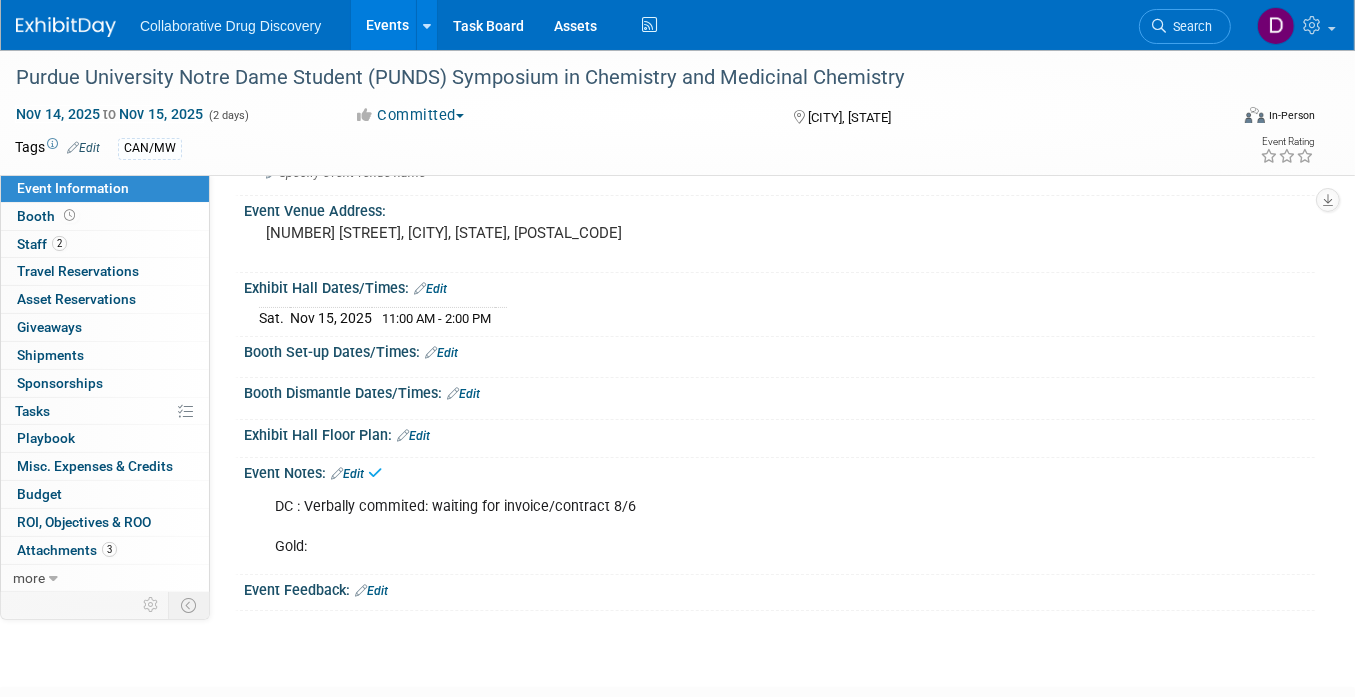 click at bounding box center [78, 17] 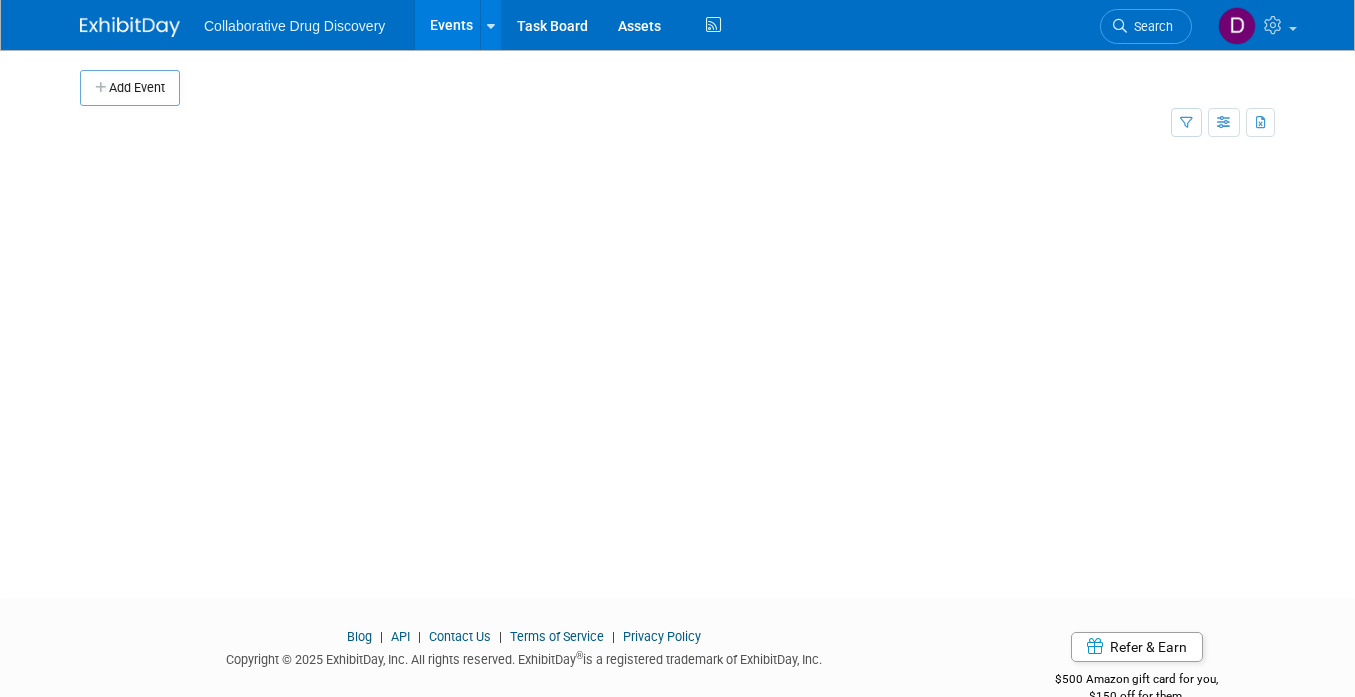 scroll, scrollTop: 0, scrollLeft: 0, axis: both 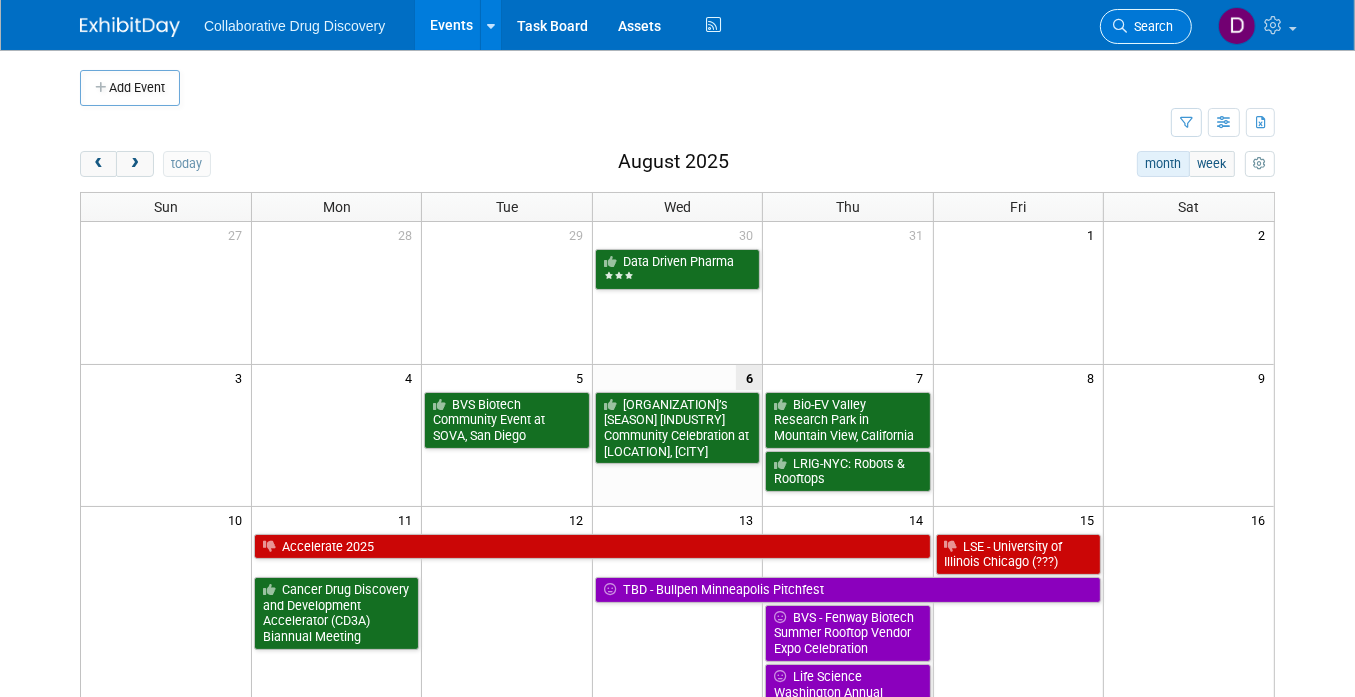 click on "Search" at bounding box center (1150, 26) 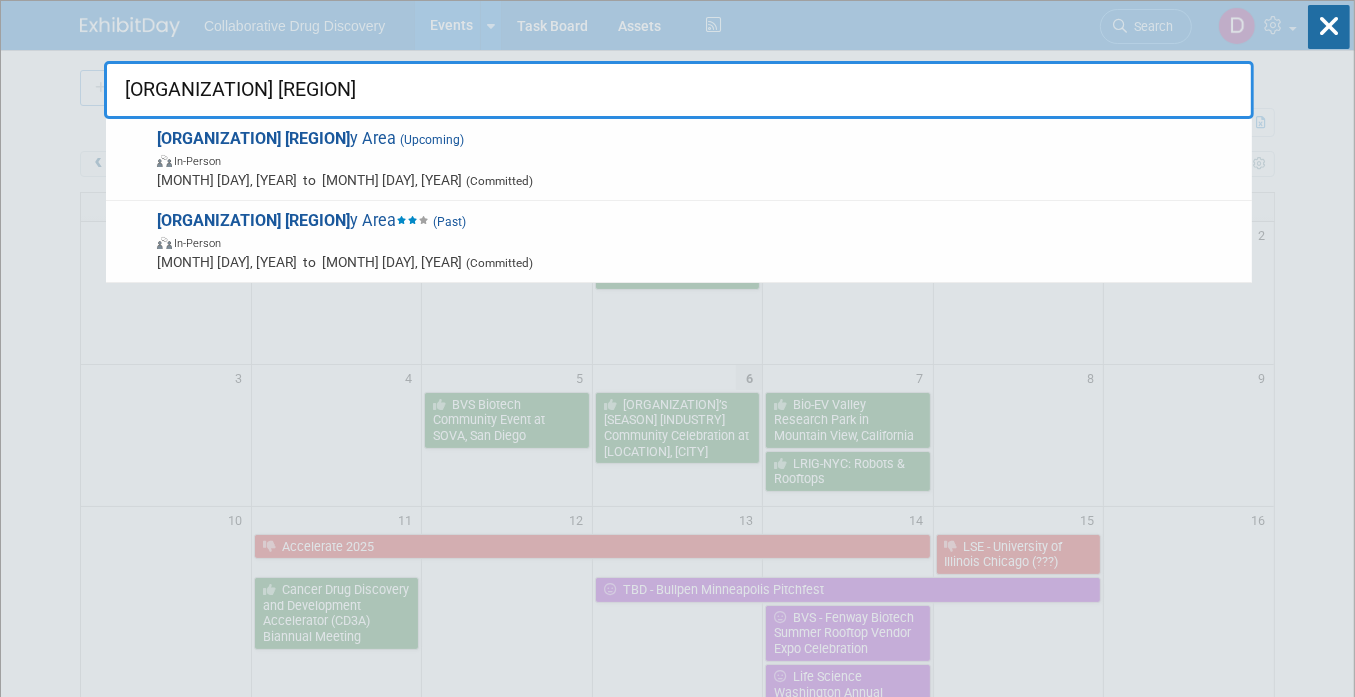 type on "LRIG bay" 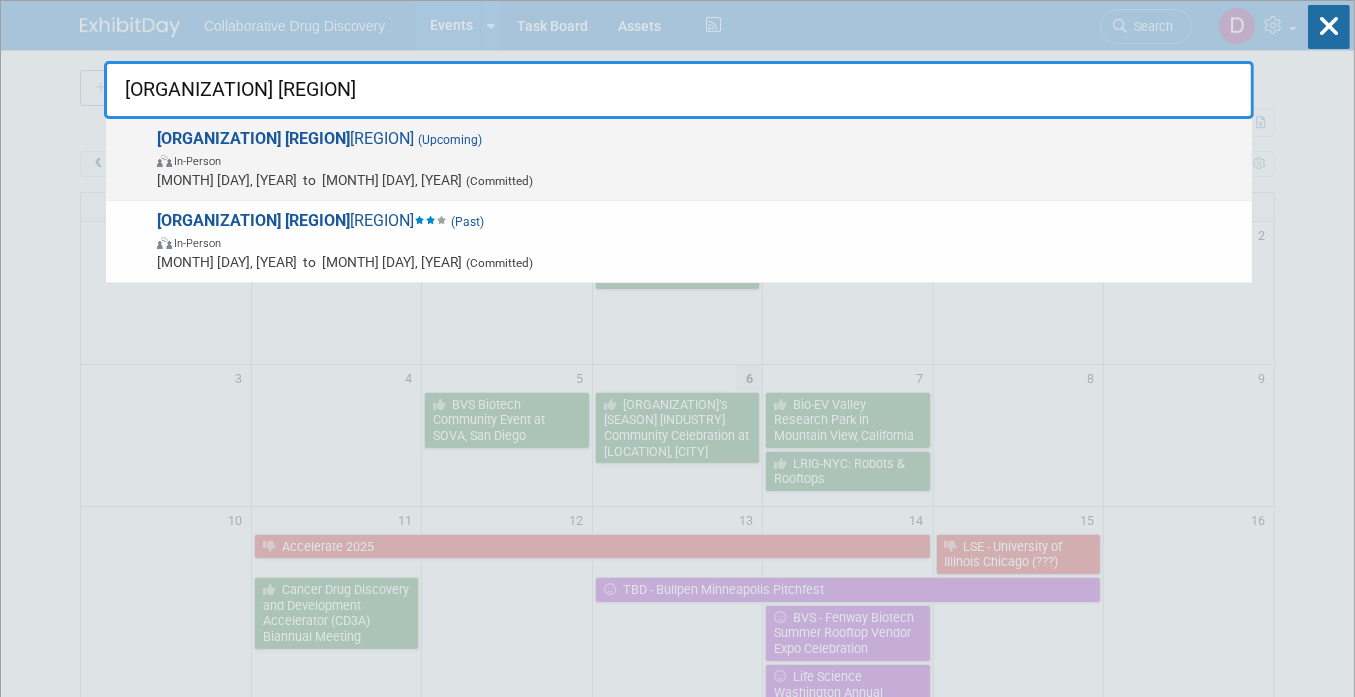 click on "In-Person" at bounding box center (699, 160) 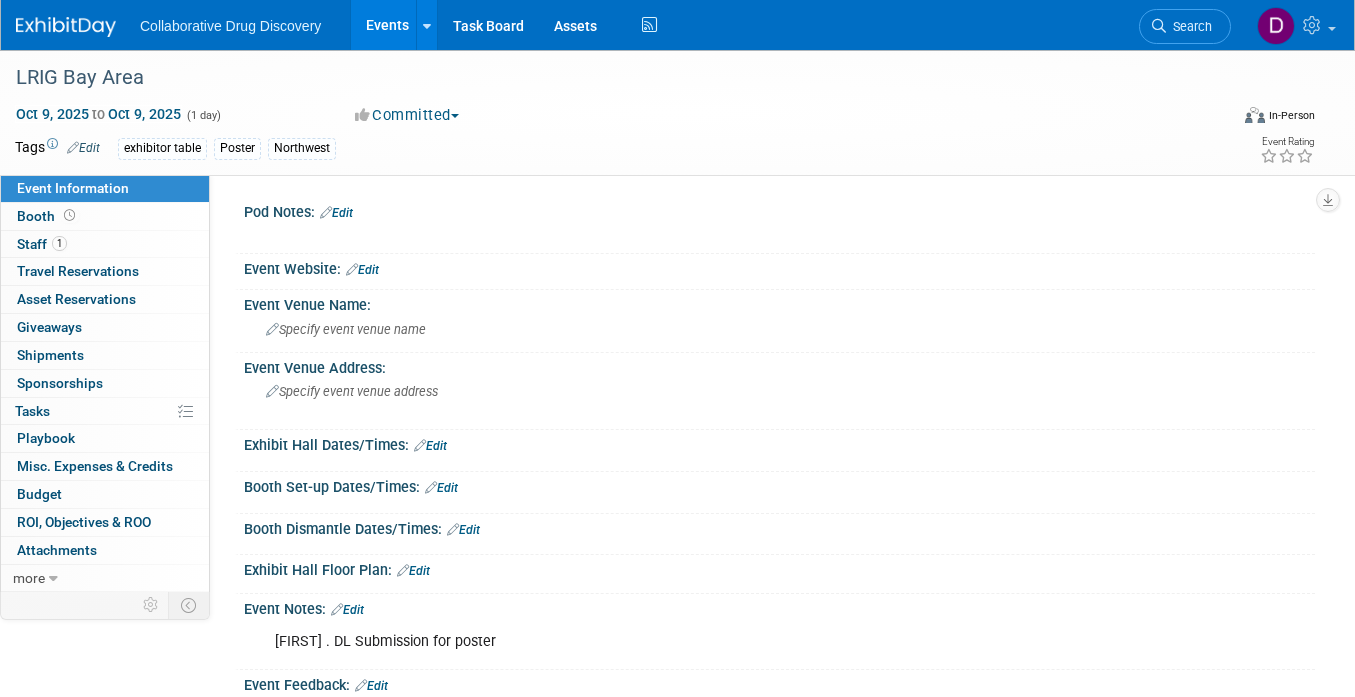 scroll, scrollTop: 0, scrollLeft: 0, axis: both 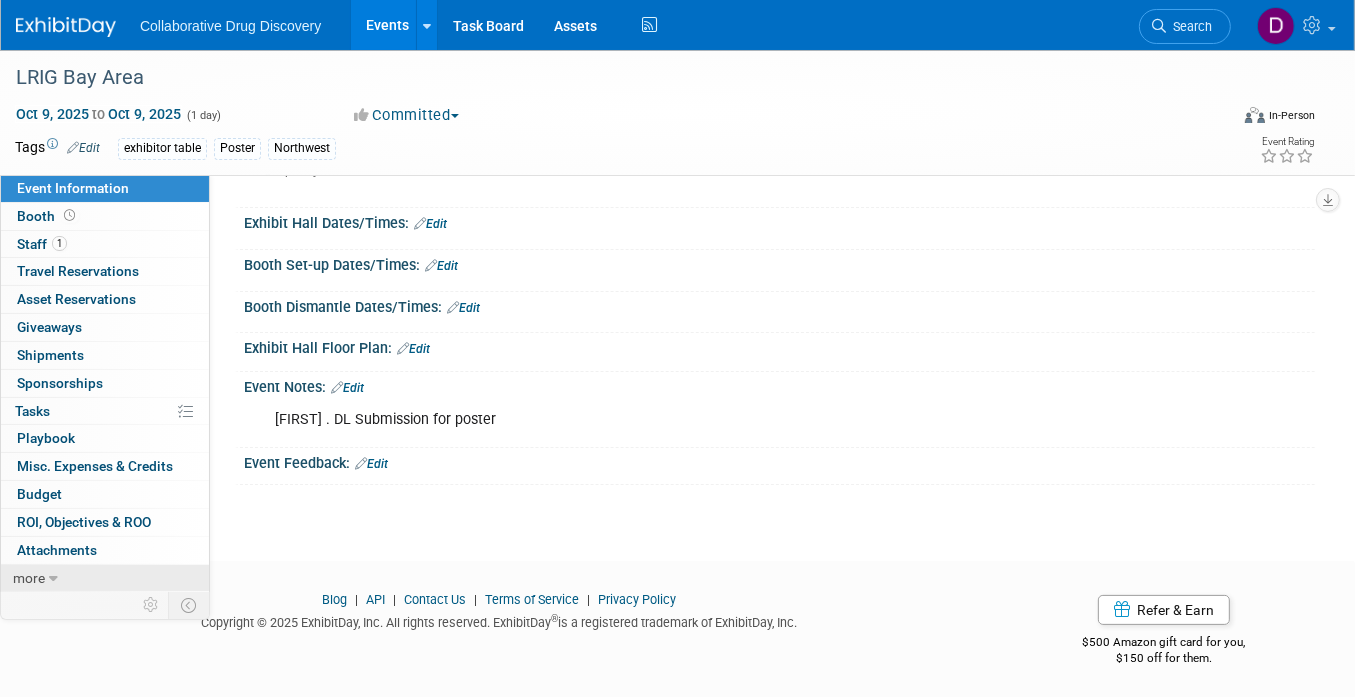 click on "more" at bounding box center (105, 578) 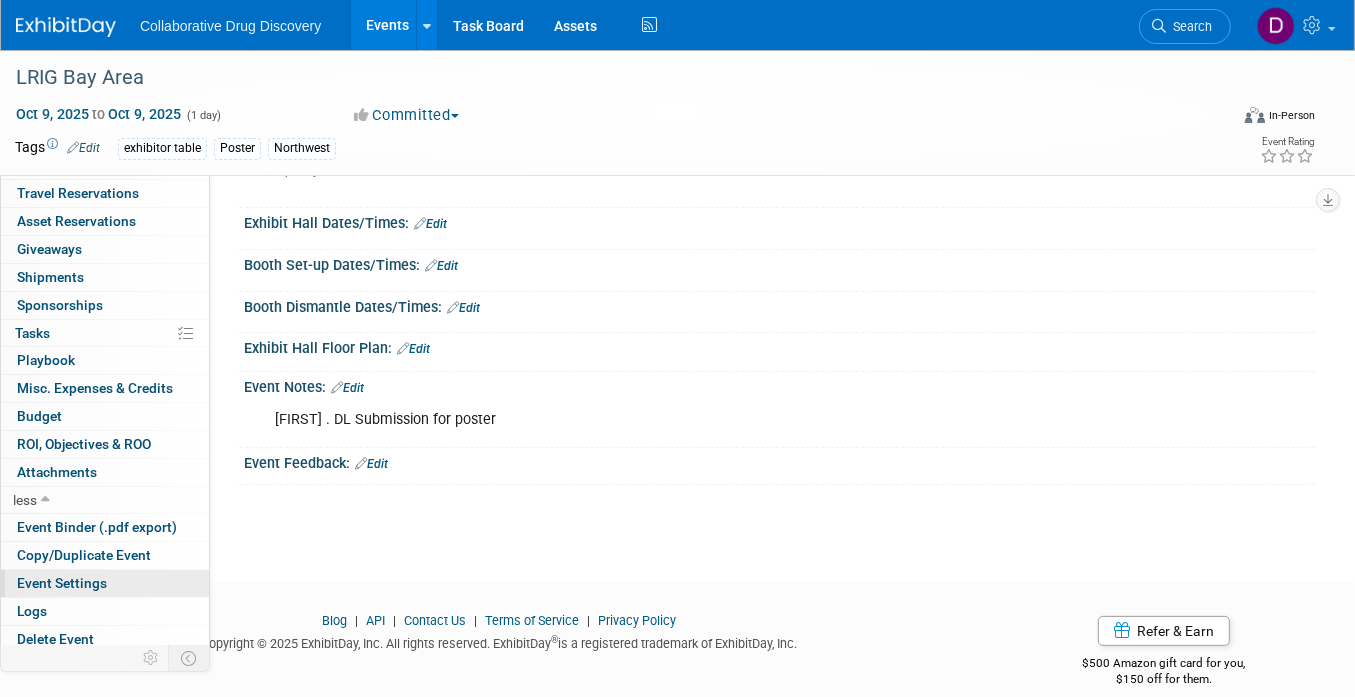scroll, scrollTop: 82, scrollLeft: 0, axis: vertical 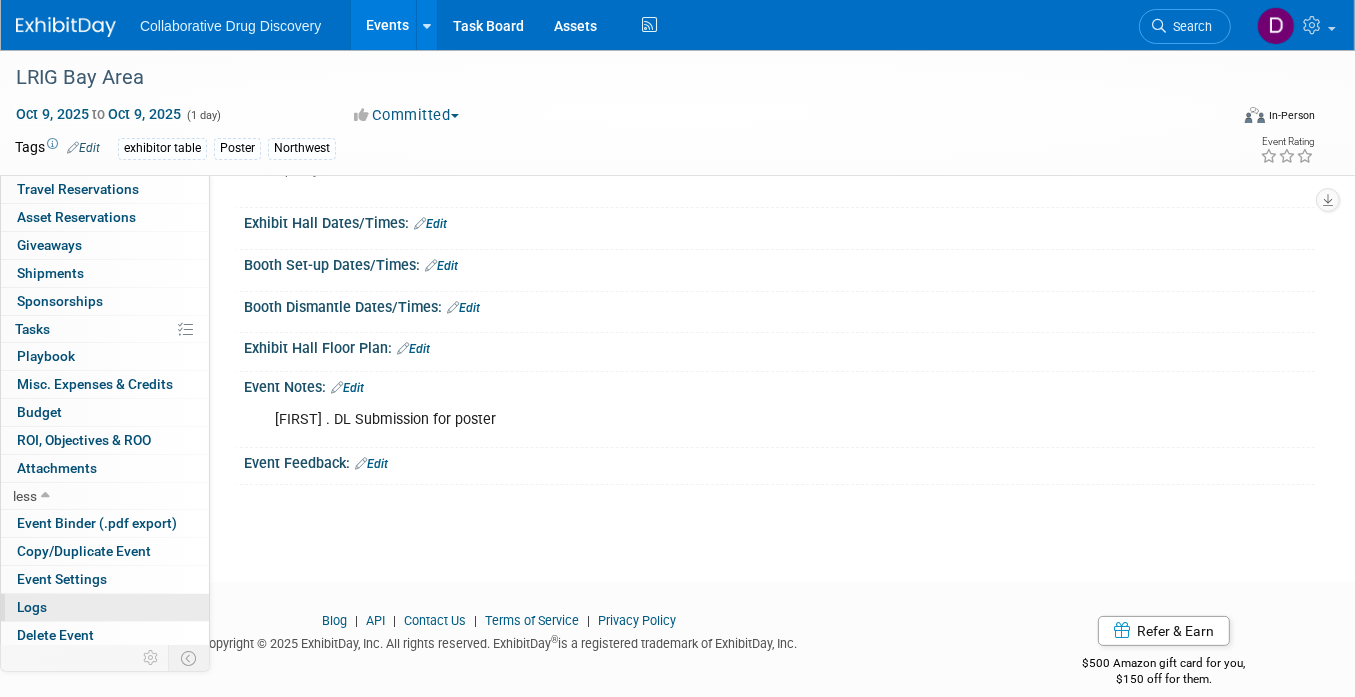 click on "Logs" at bounding box center [105, 607] 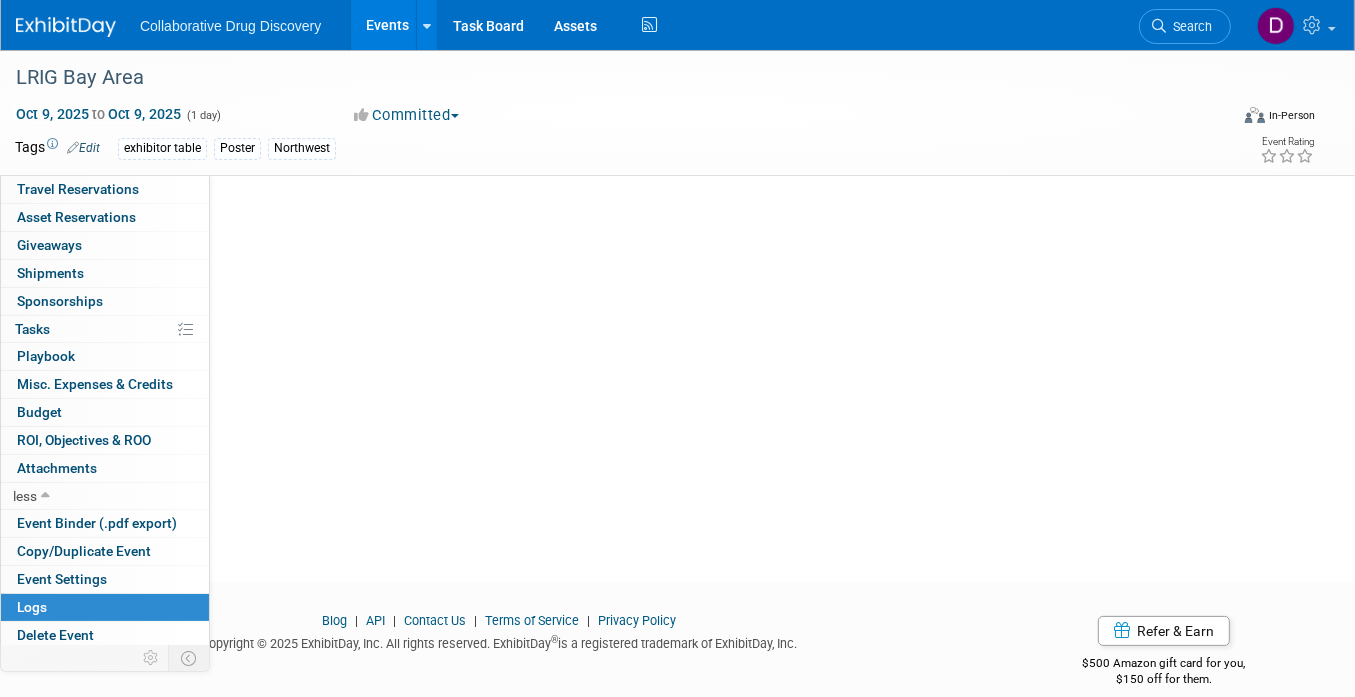 scroll, scrollTop: 0, scrollLeft: 0, axis: both 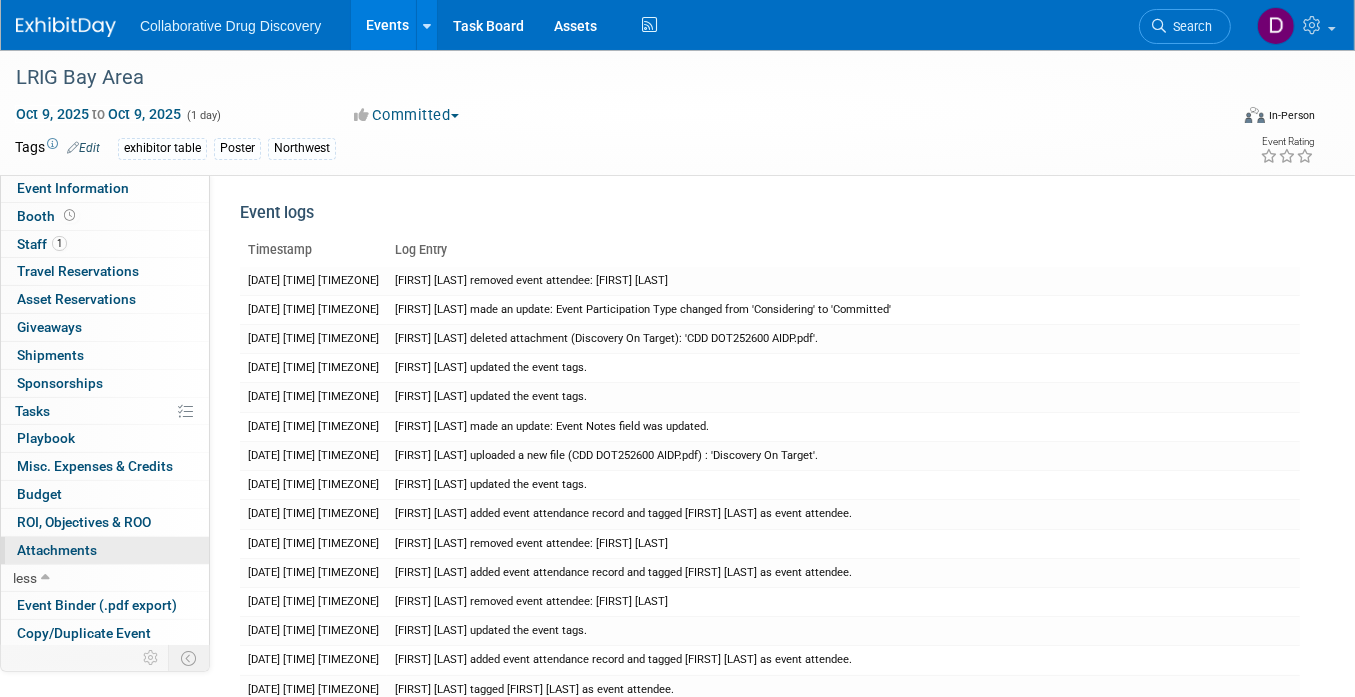 click on "Attachments 0" at bounding box center [57, 550] 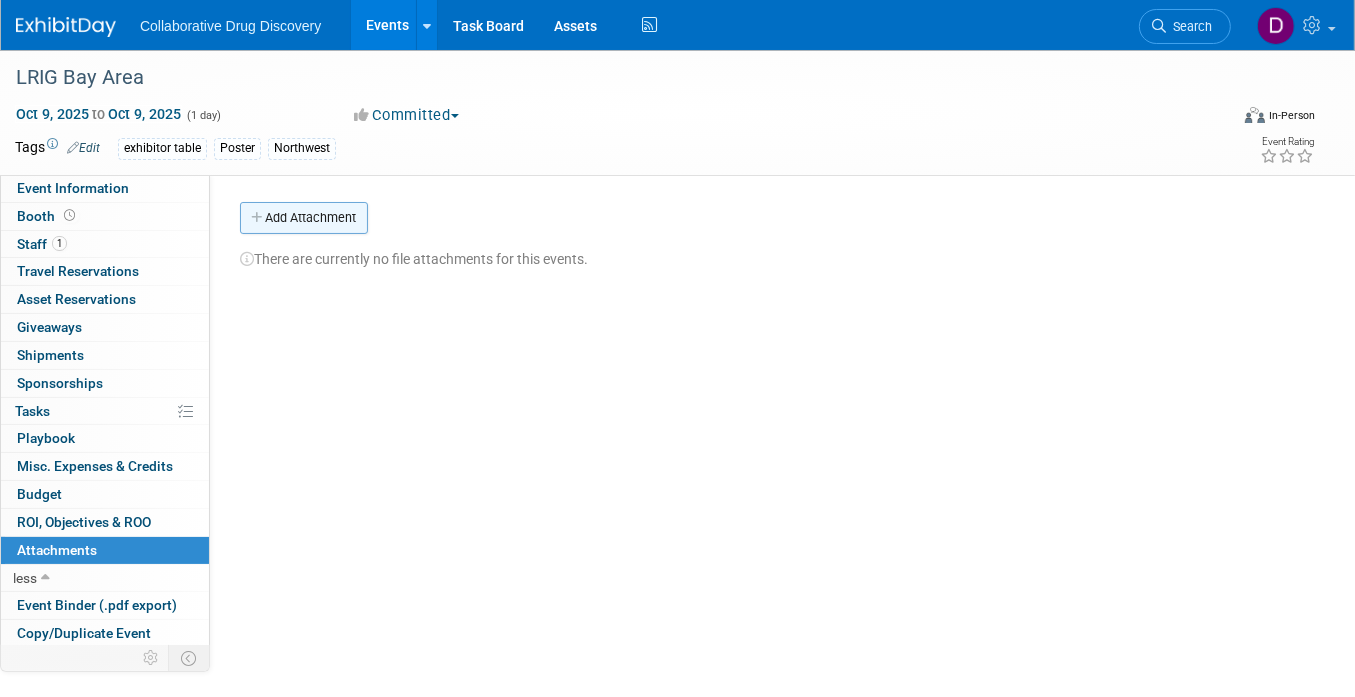 click on "Add Attachment" at bounding box center (304, 218) 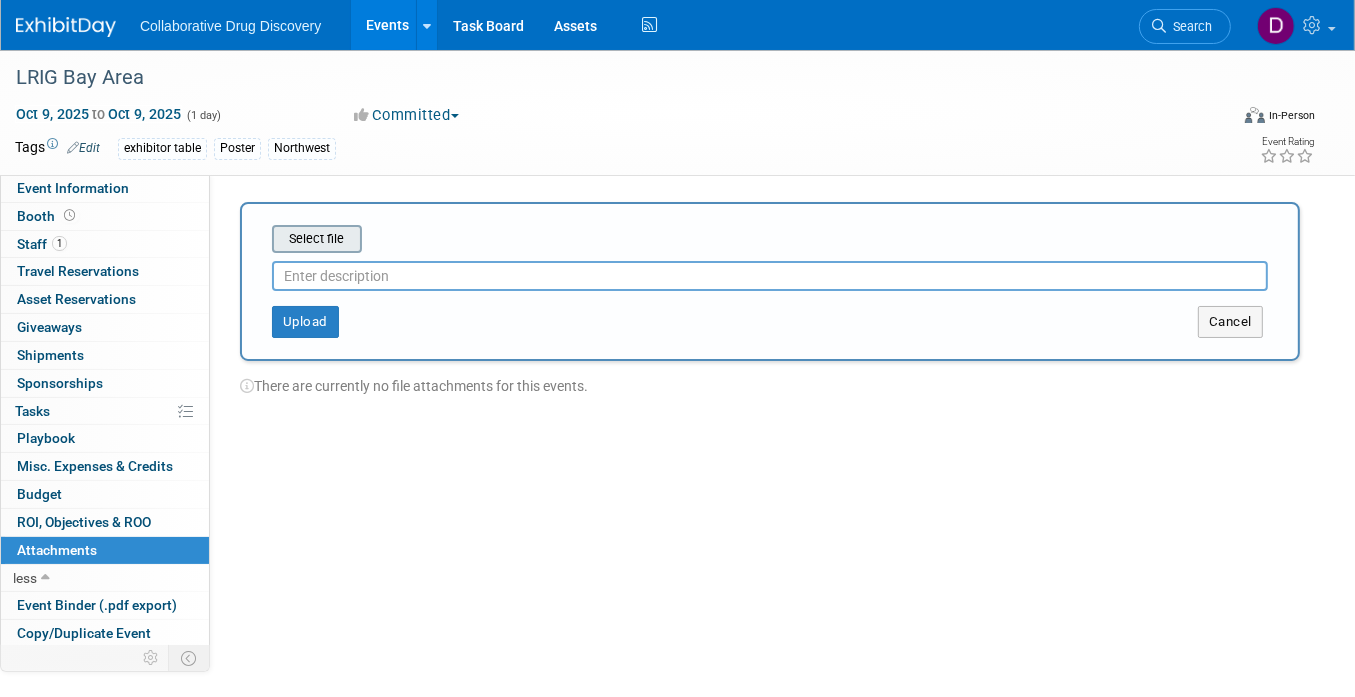 click at bounding box center (241, 239) 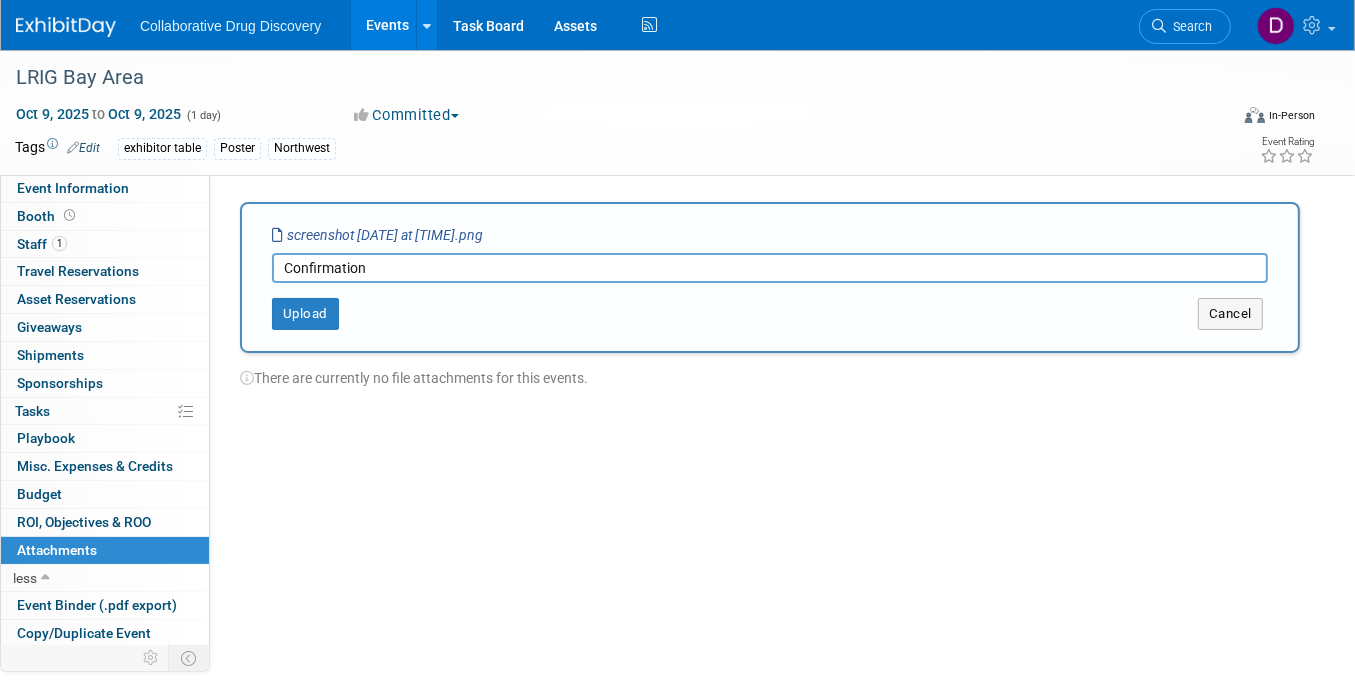 type on "Confirmation" 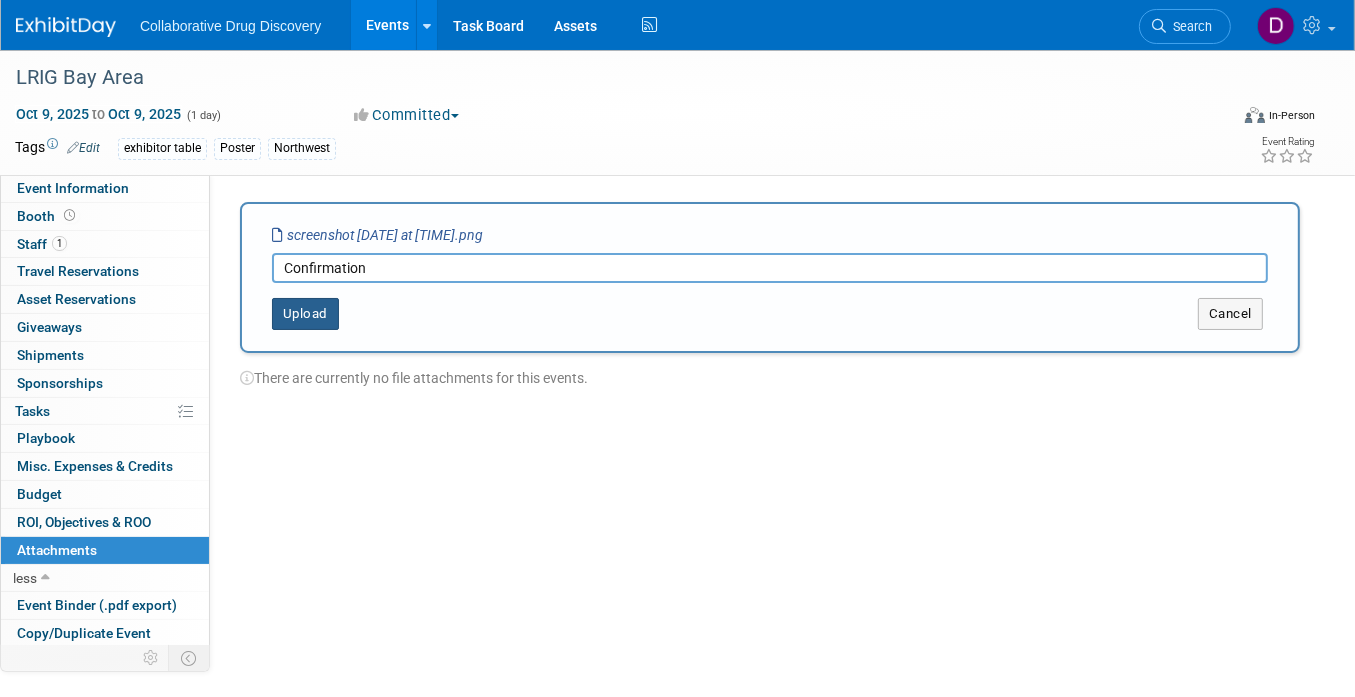 click on "Upload" at bounding box center [305, 314] 